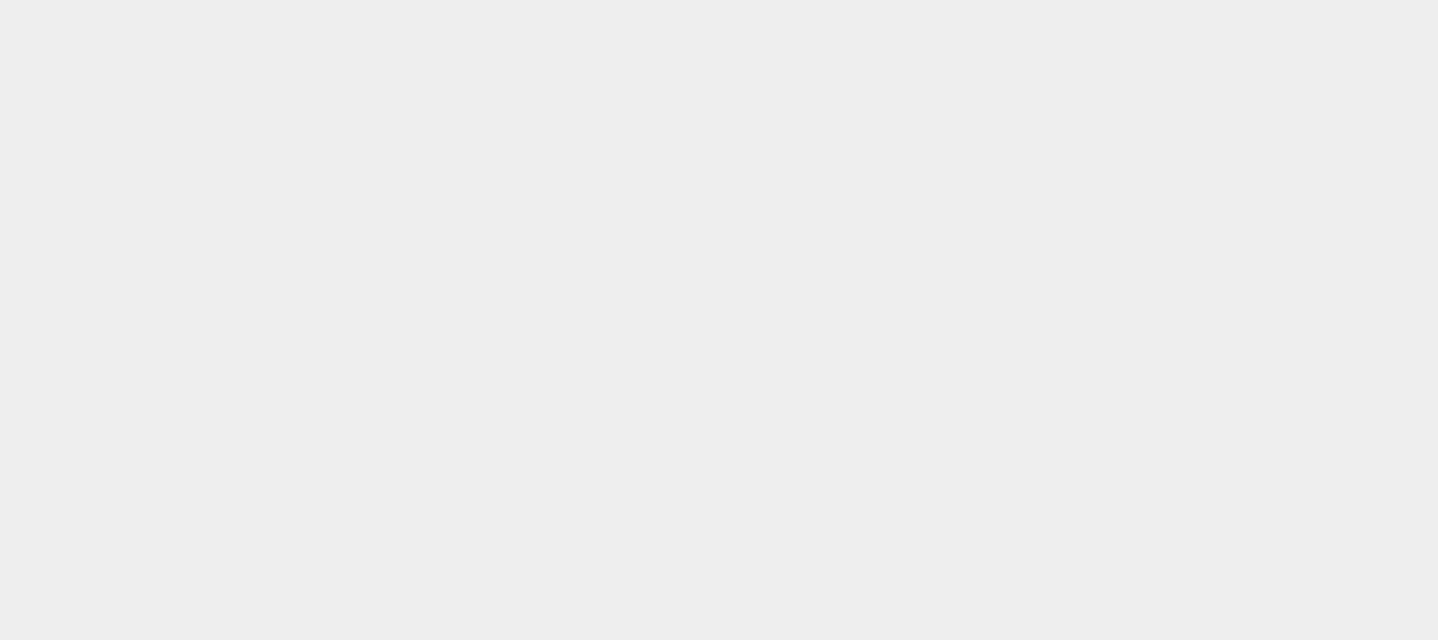 scroll, scrollTop: 0, scrollLeft: 0, axis: both 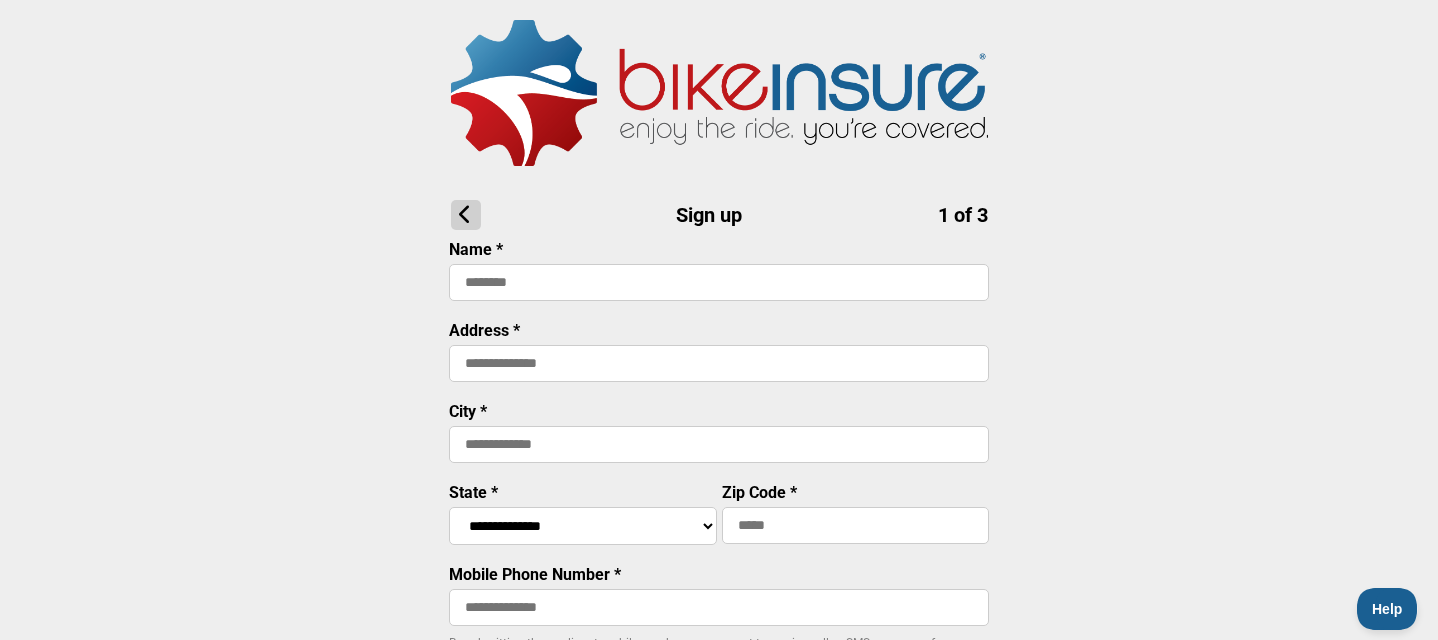 click at bounding box center (719, 282) 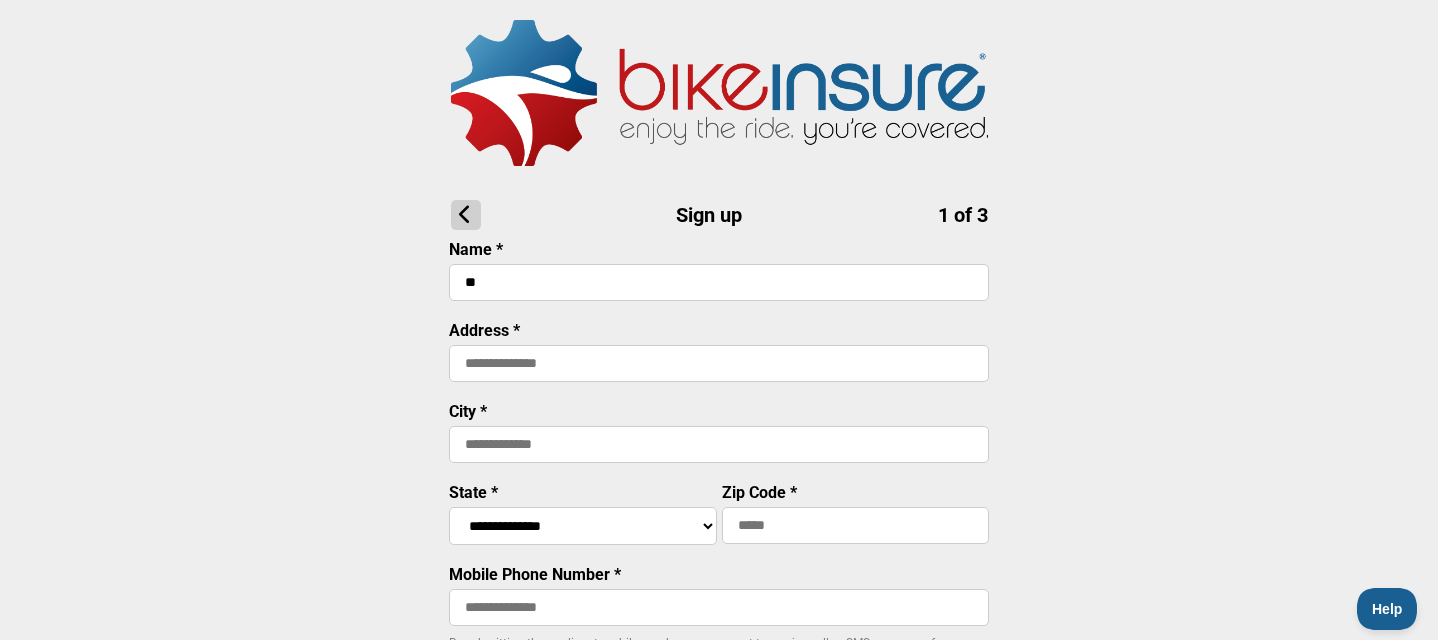 type on "*" 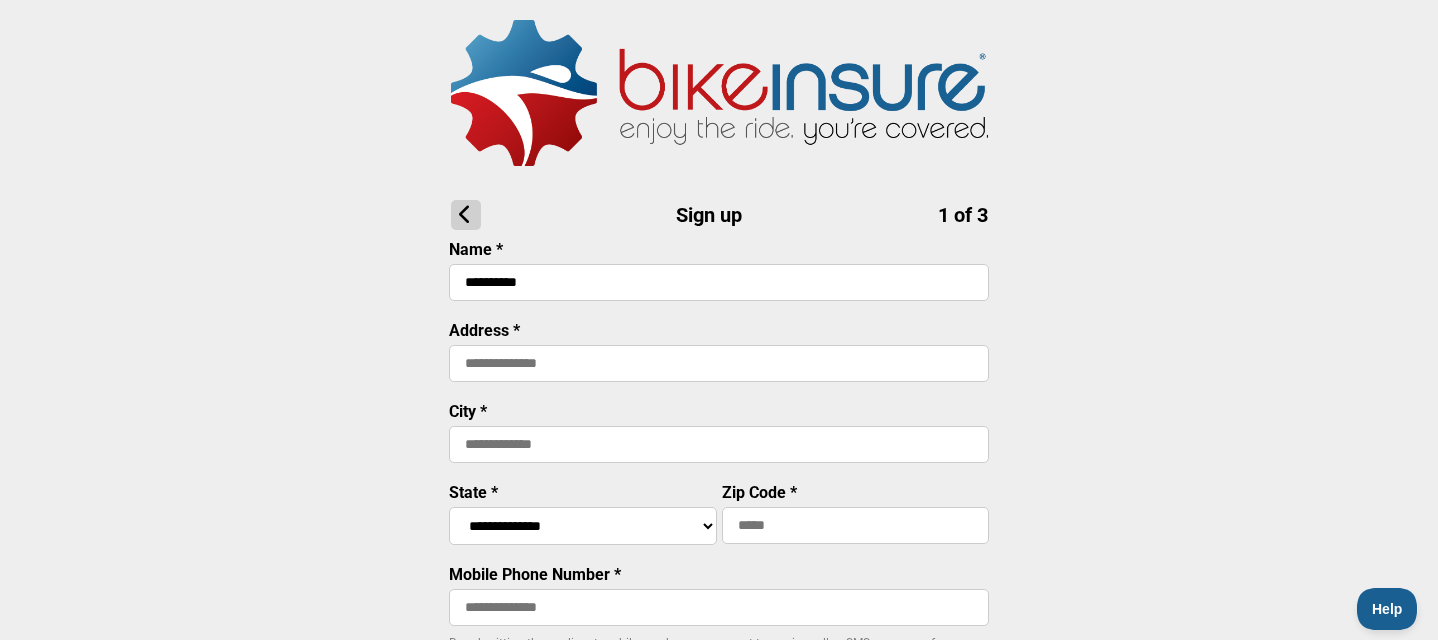 type on "**********" 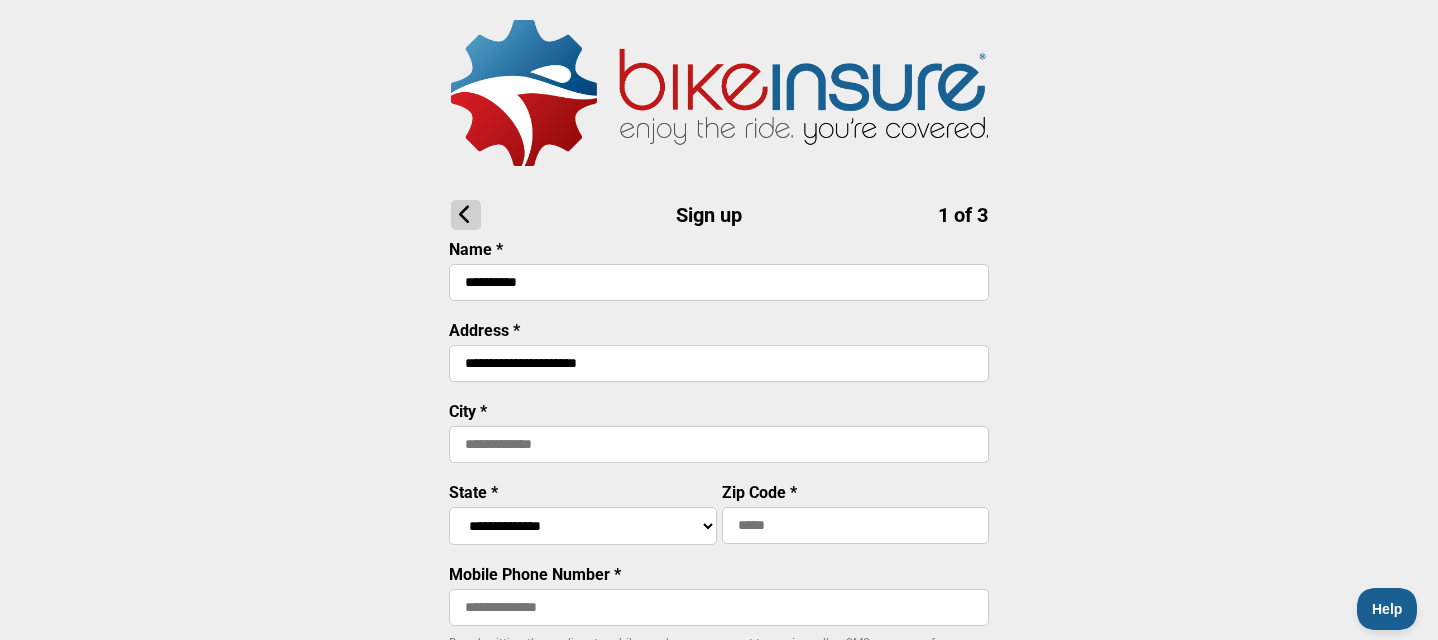type on "**********" 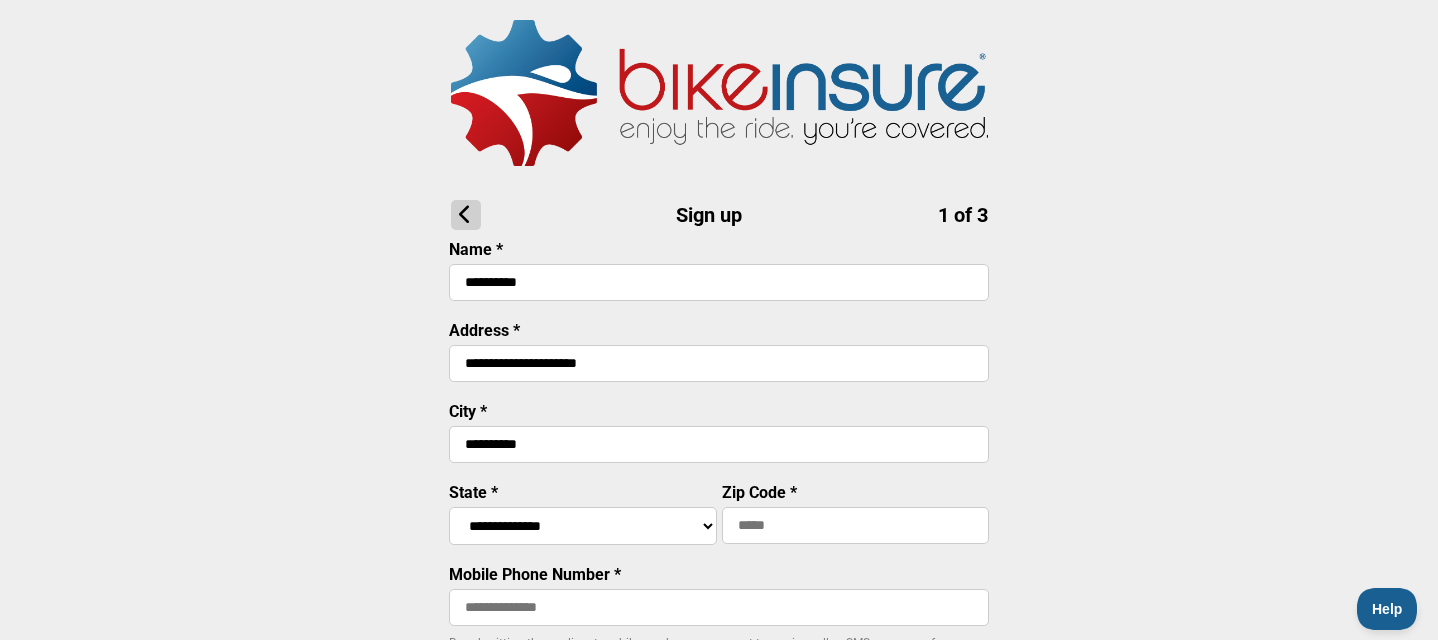 type on "**********" 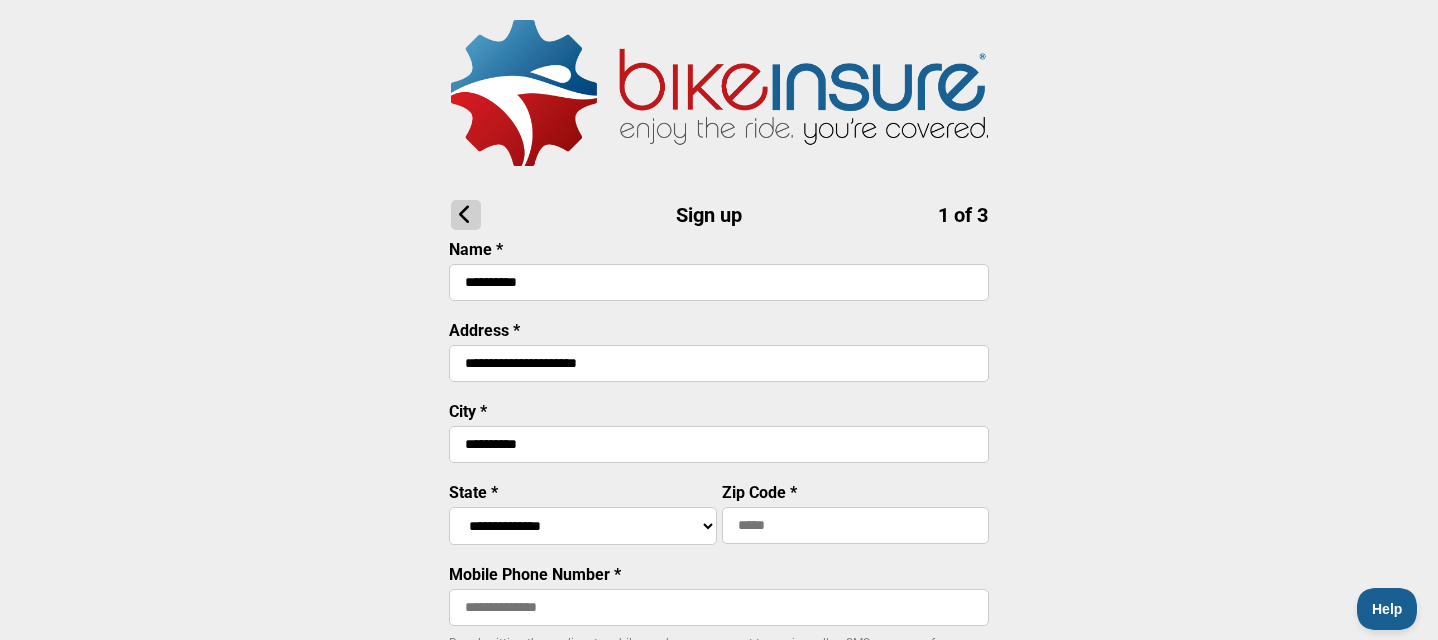 click on "**********" at bounding box center [583, 526] 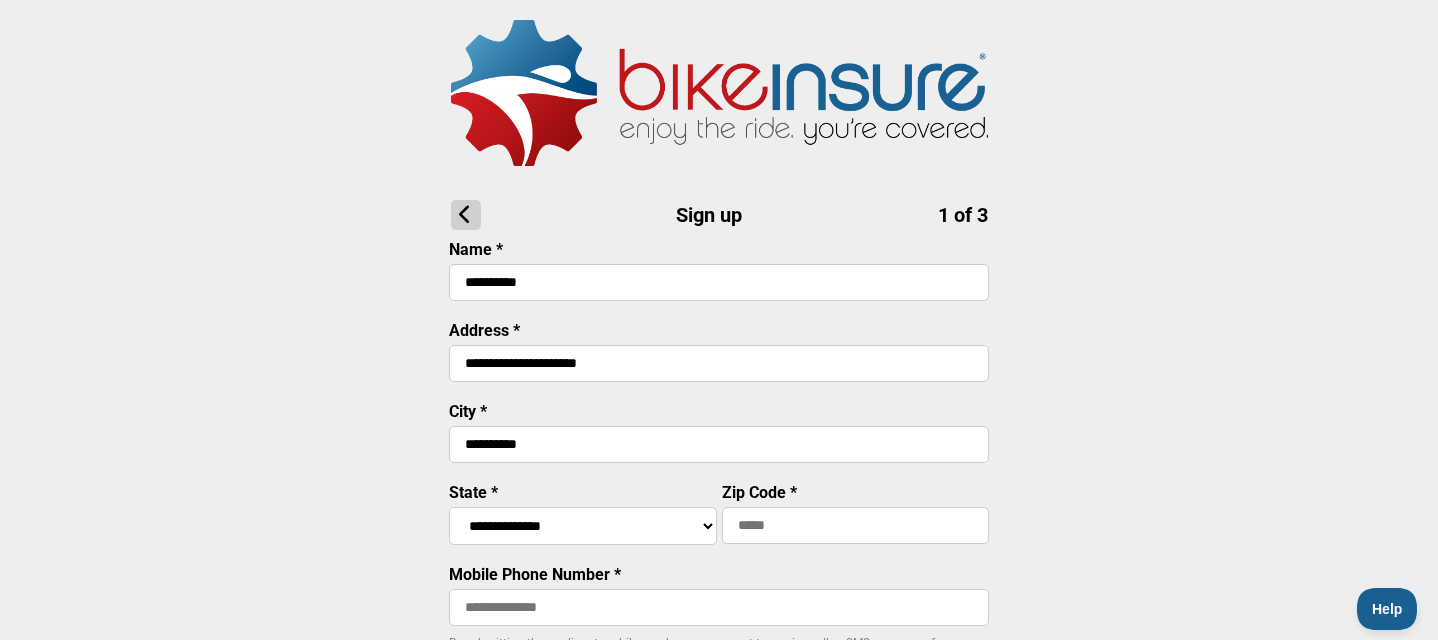 select on "****" 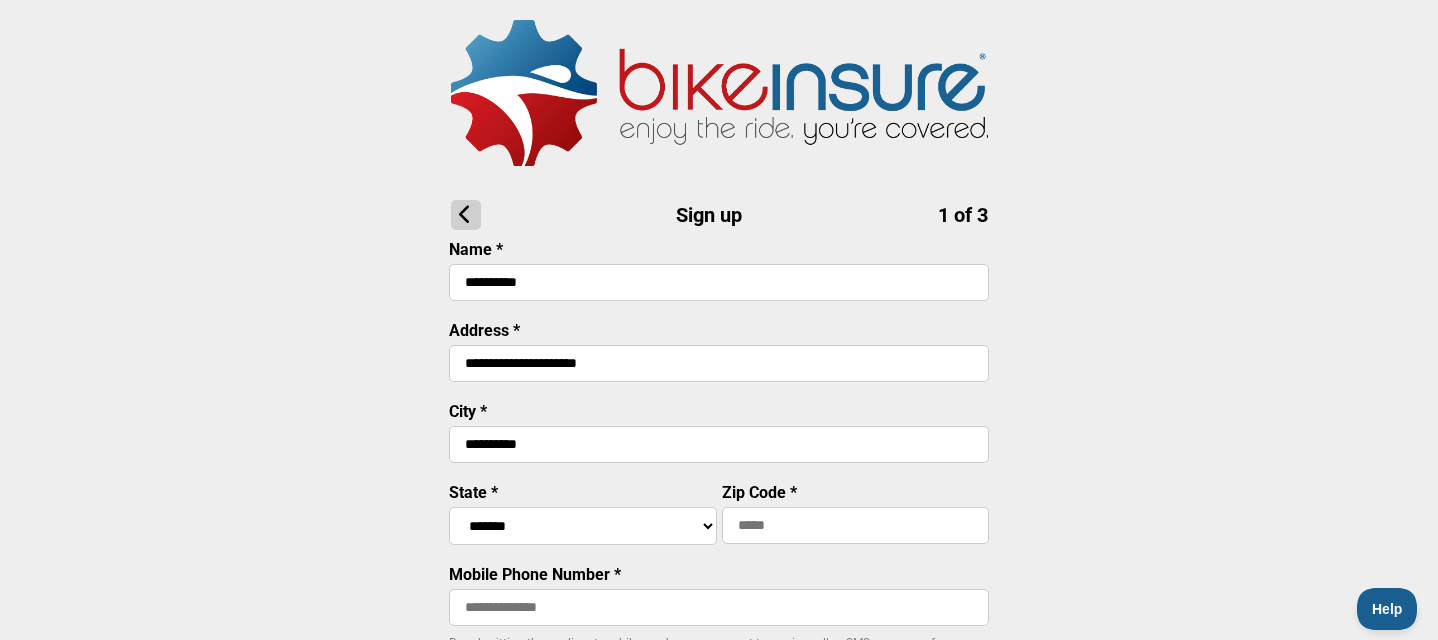 click at bounding box center (856, 525) 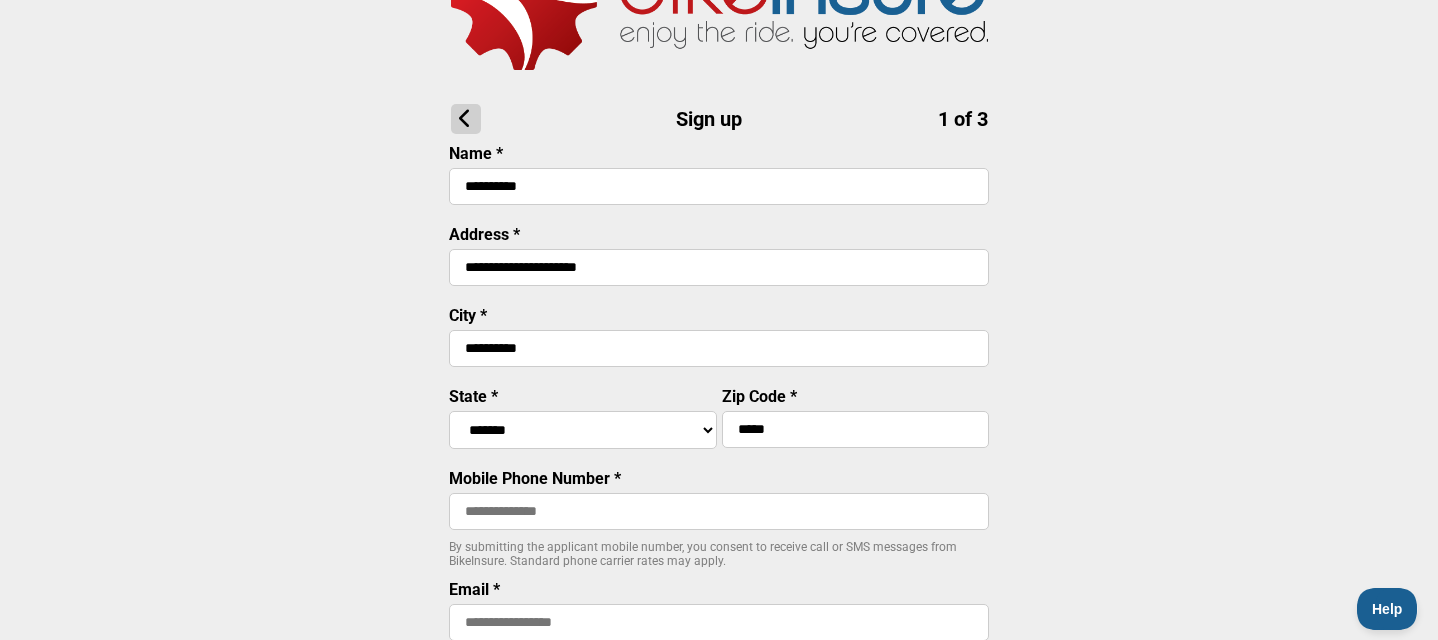 scroll, scrollTop: 97, scrollLeft: 0, axis: vertical 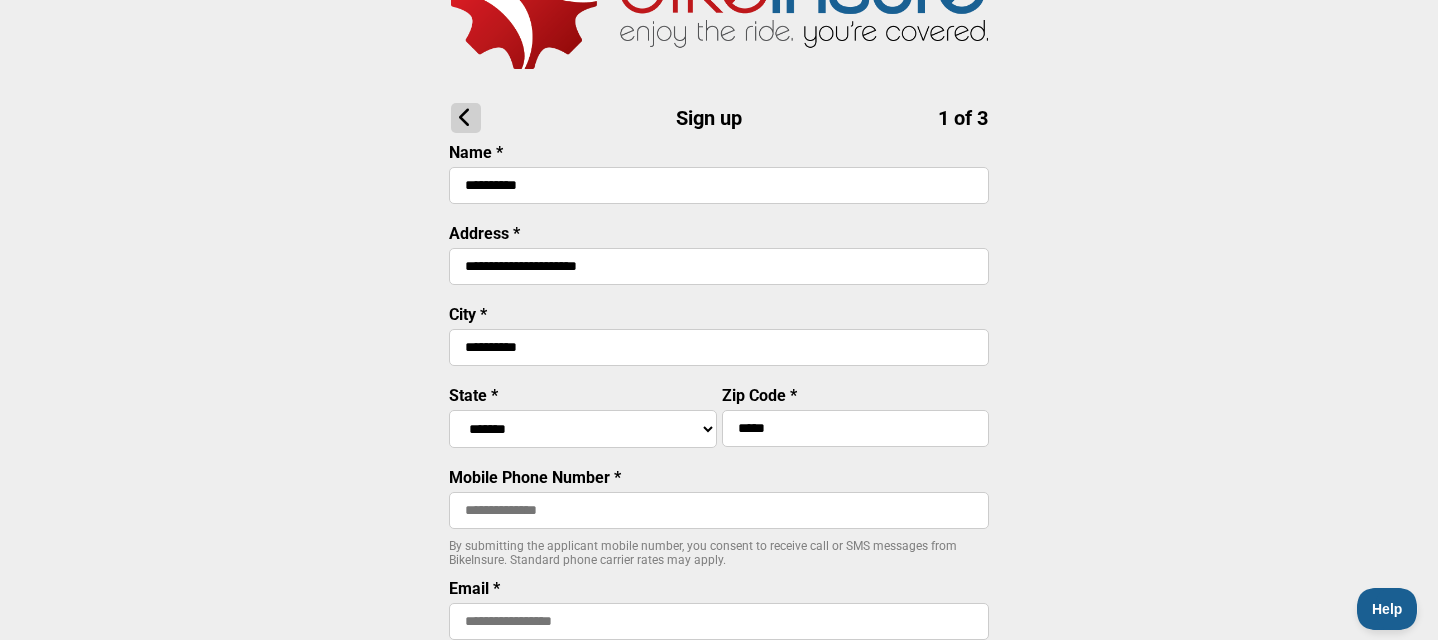 type on "*****" 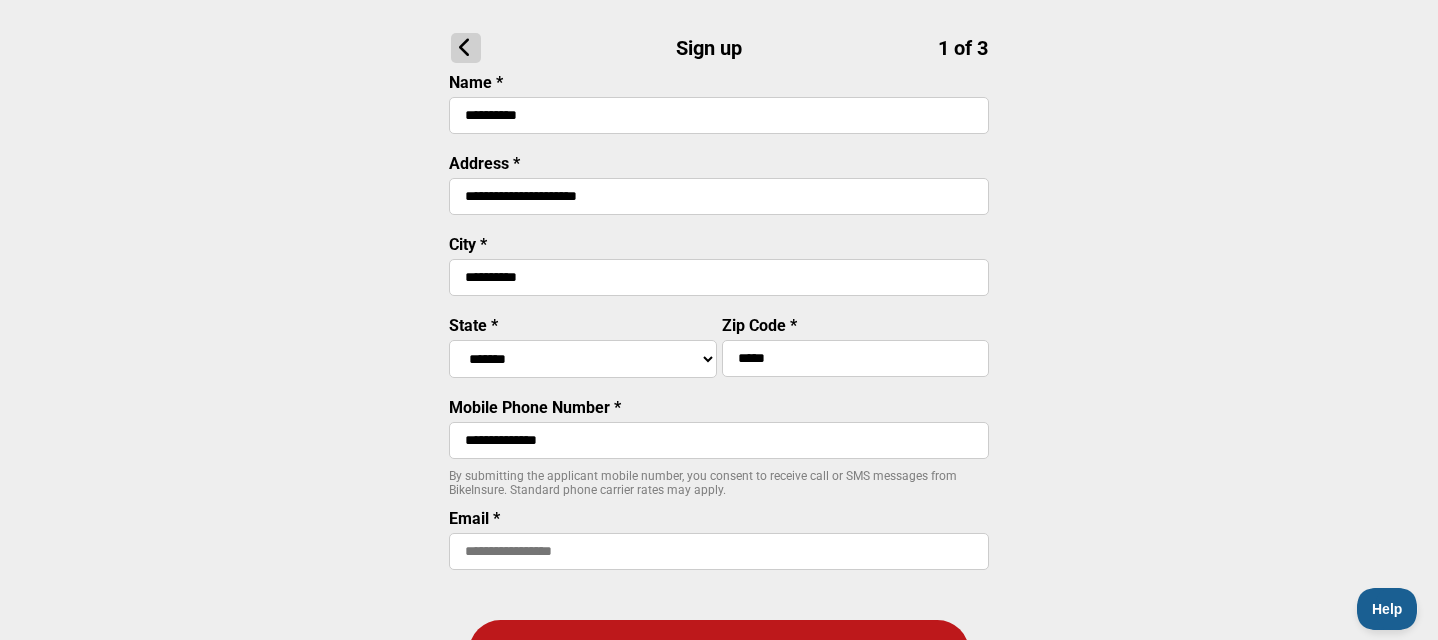 scroll, scrollTop: 192, scrollLeft: 0, axis: vertical 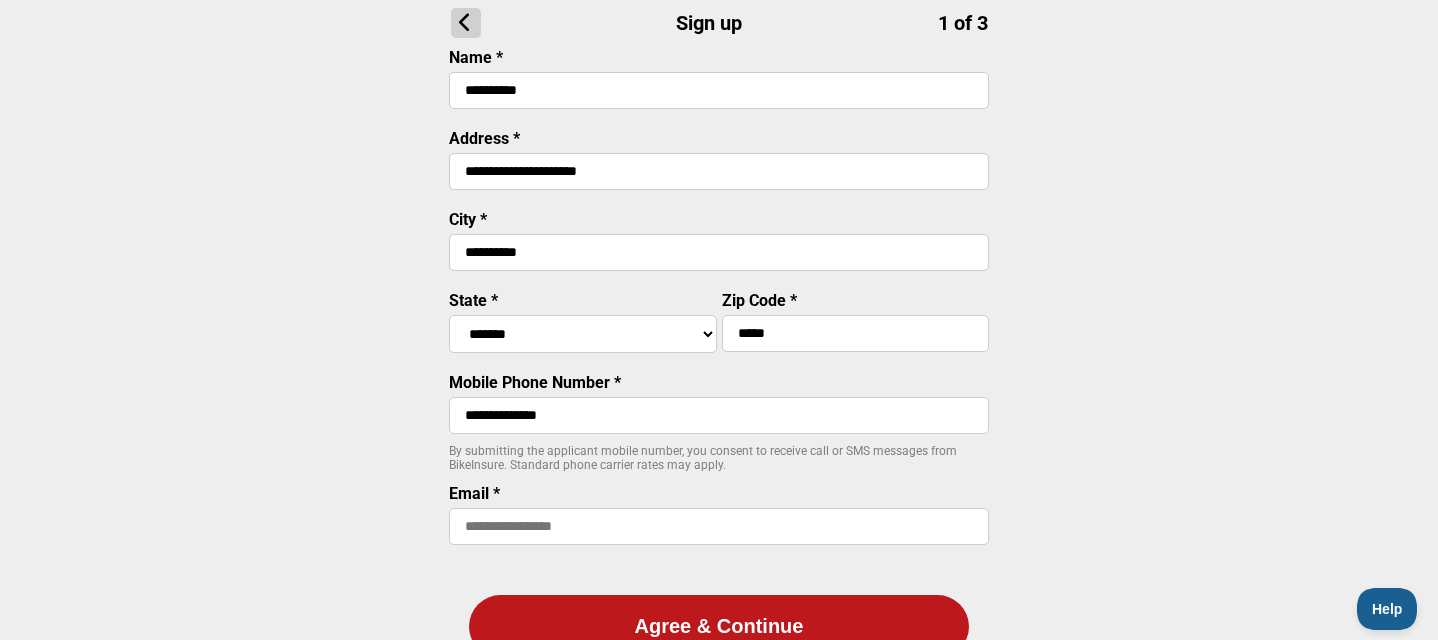 type on "**********" 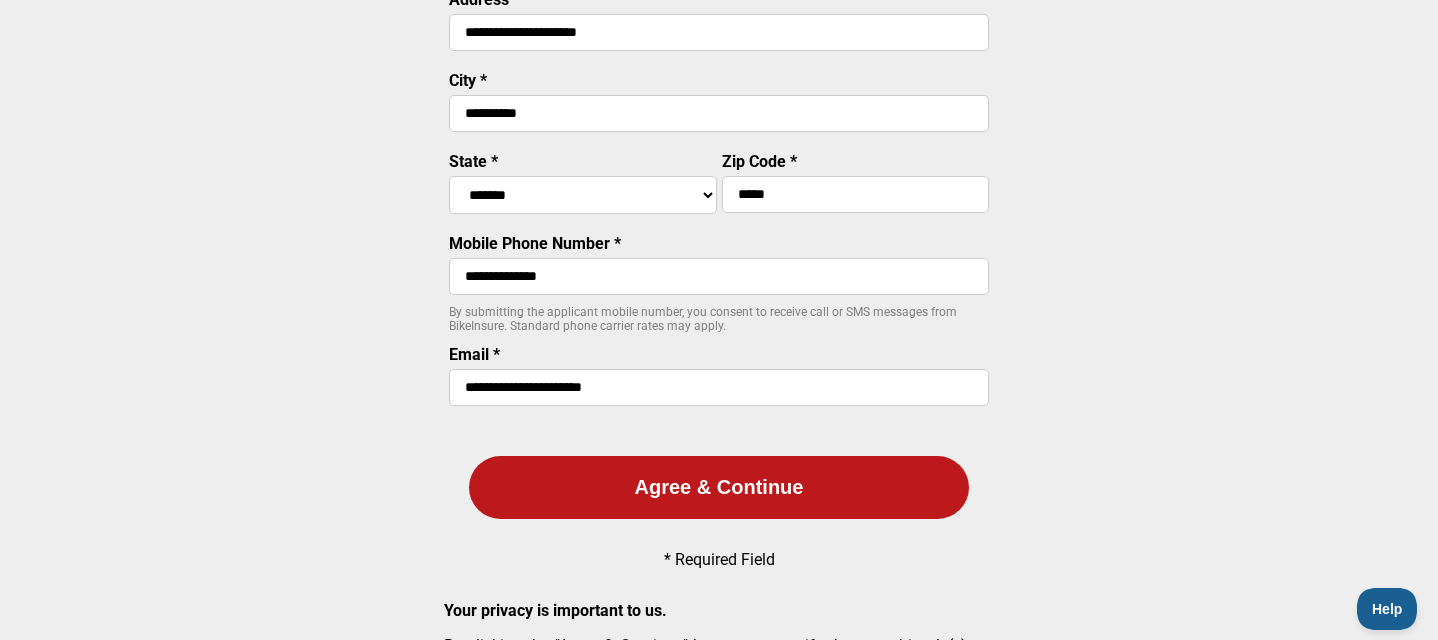 scroll, scrollTop: 354, scrollLeft: 0, axis: vertical 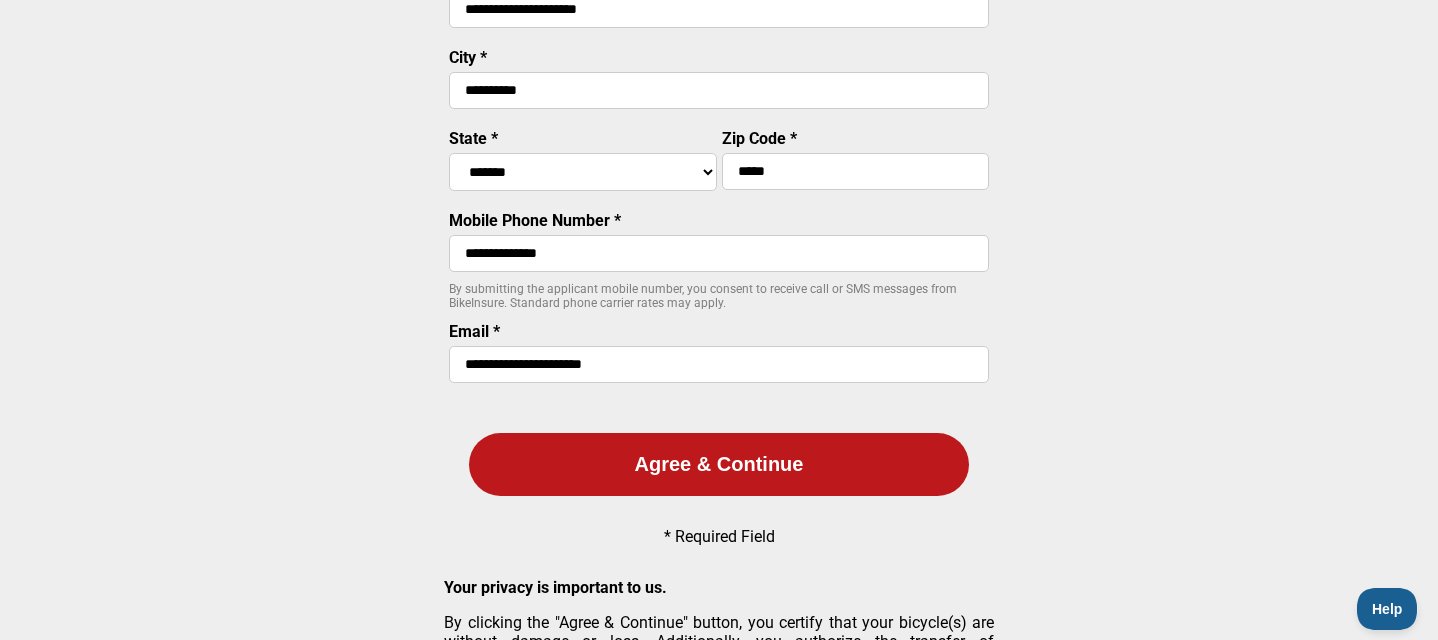 type on "**********" 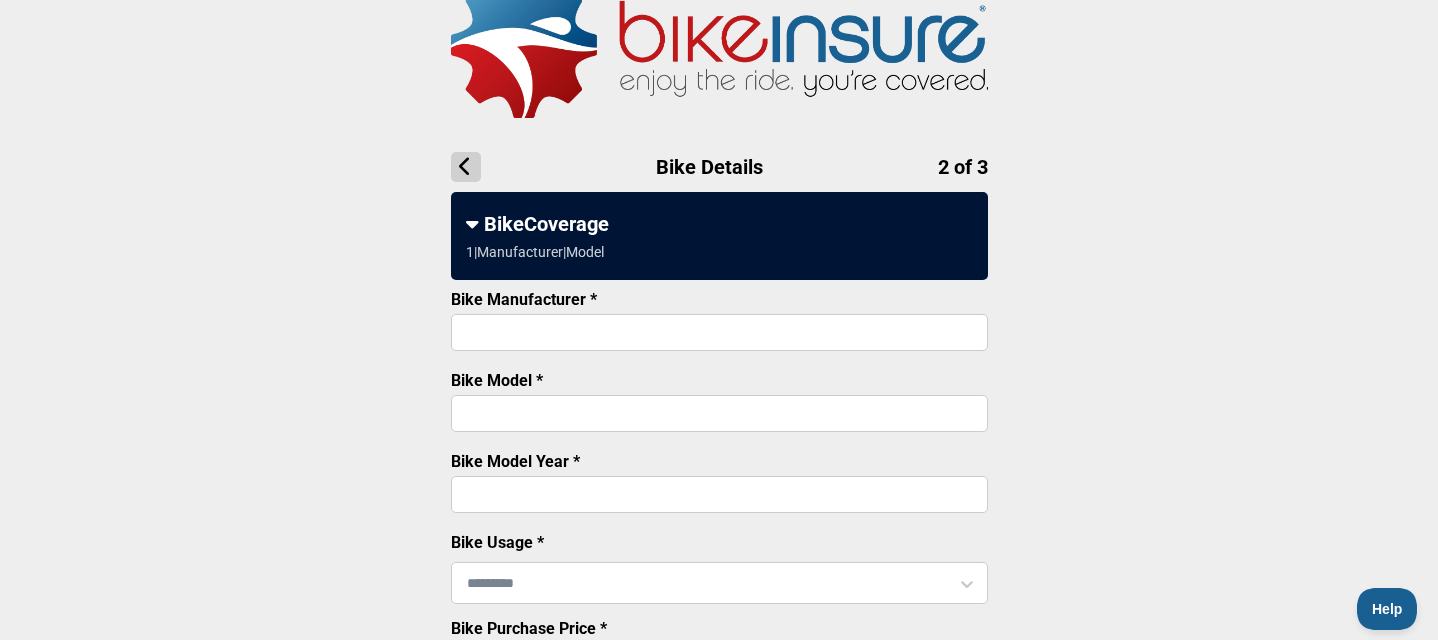 scroll, scrollTop: 56, scrollLeft: 0, axis: vertical 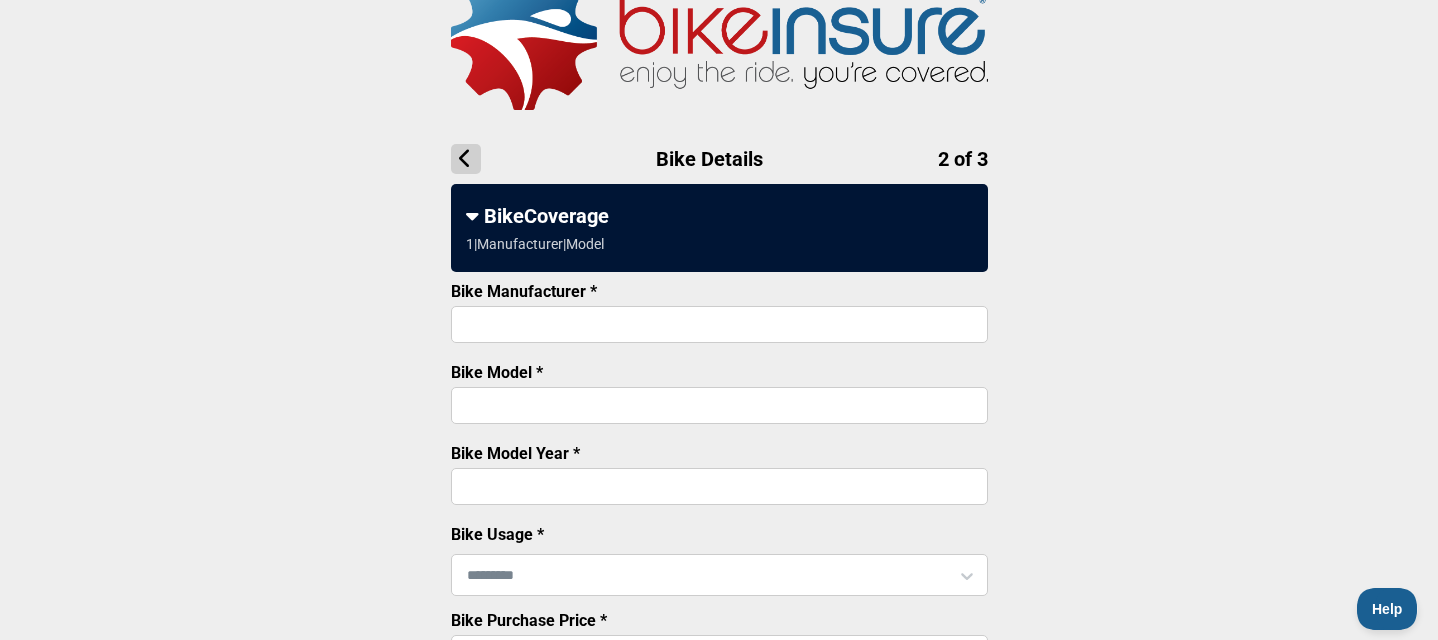 click on "Bike Manufacturer   *" at bounding box center (719, 324) 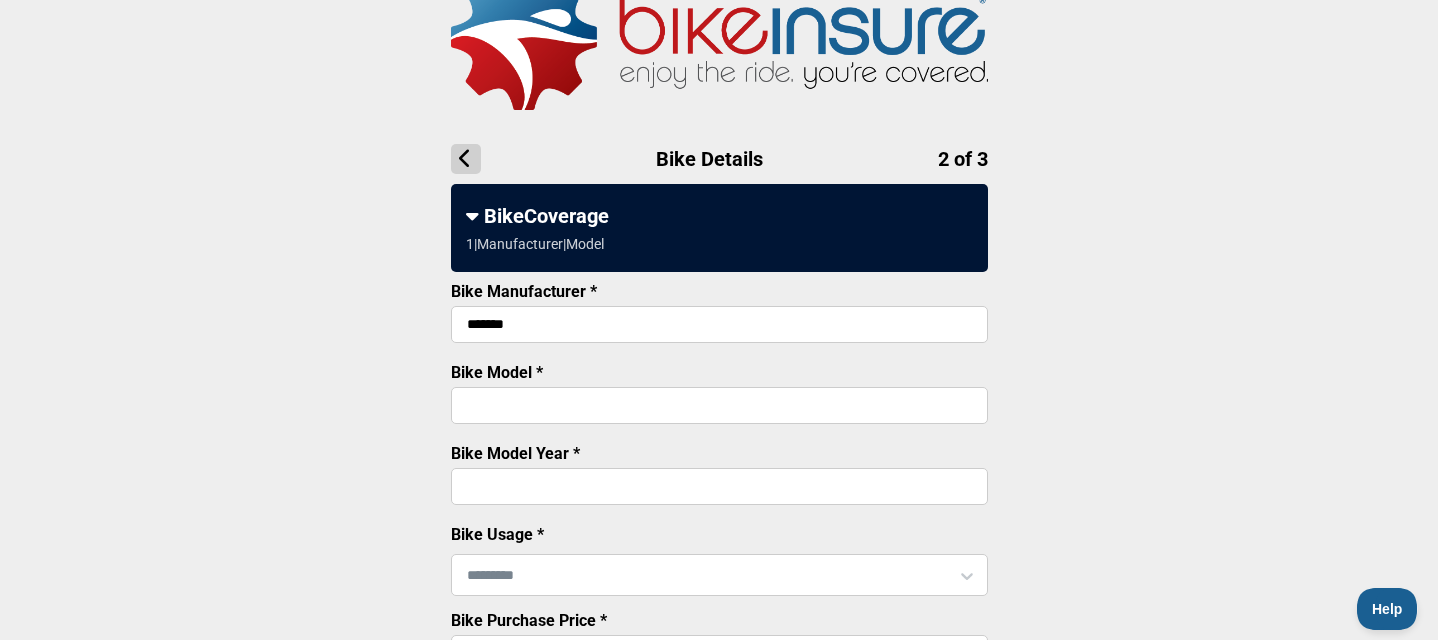 type on "*******" 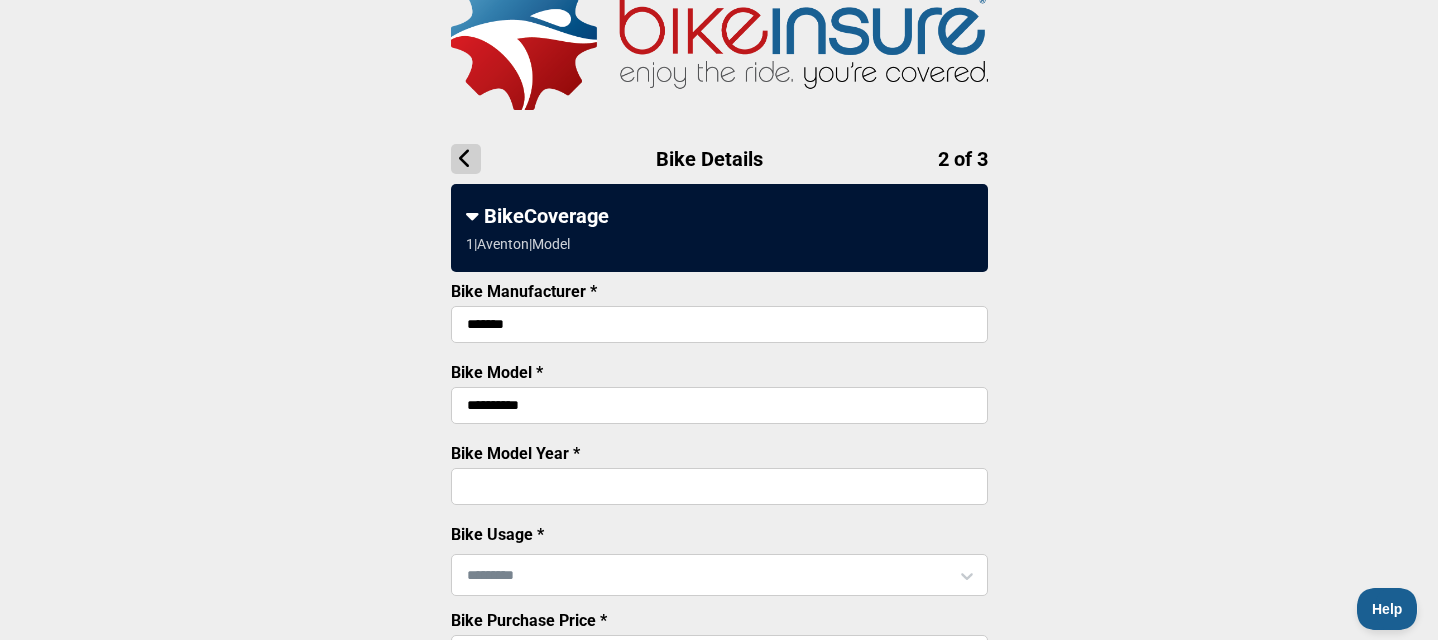 type on "**********" 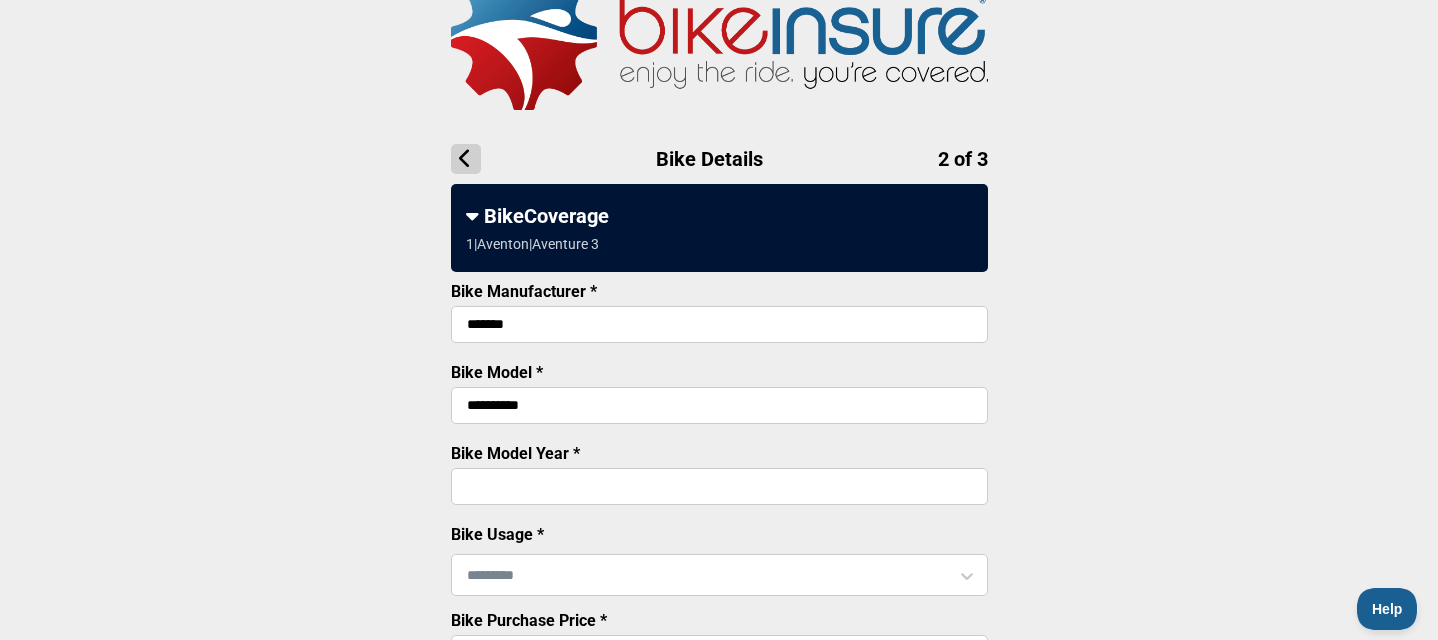 type on "****" 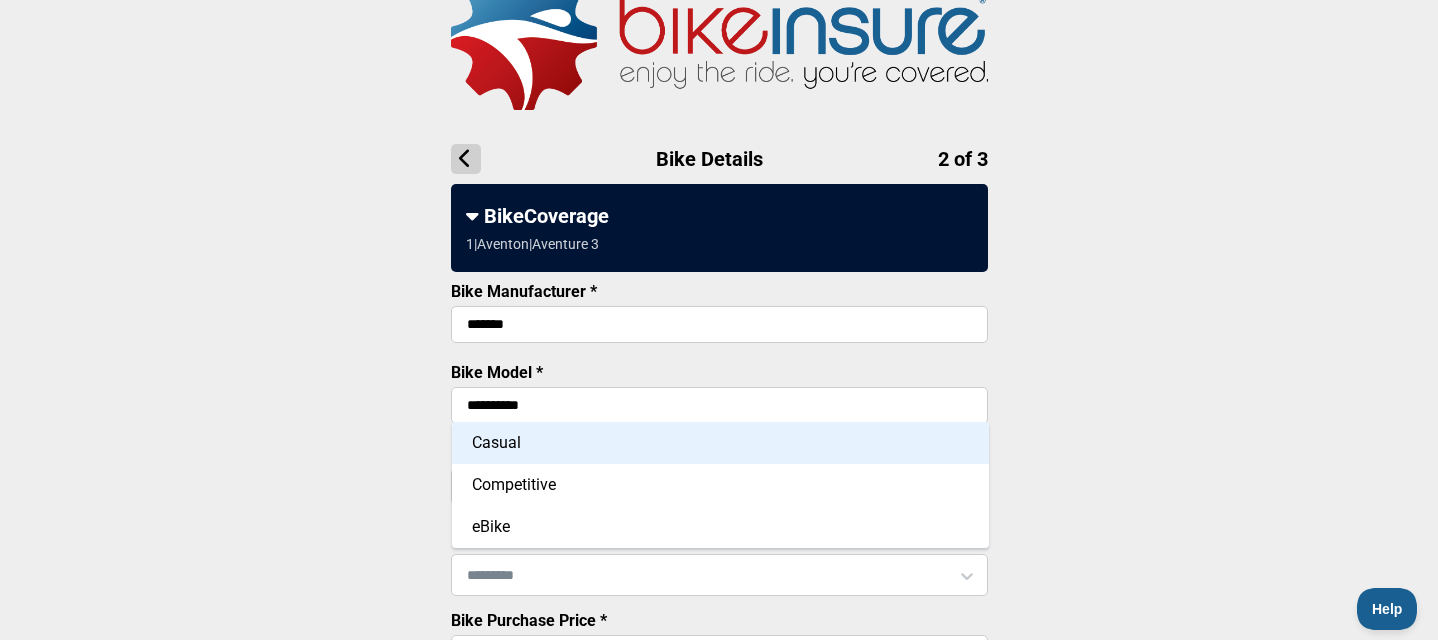 click on "Casual" at bounding box center [720, 443] 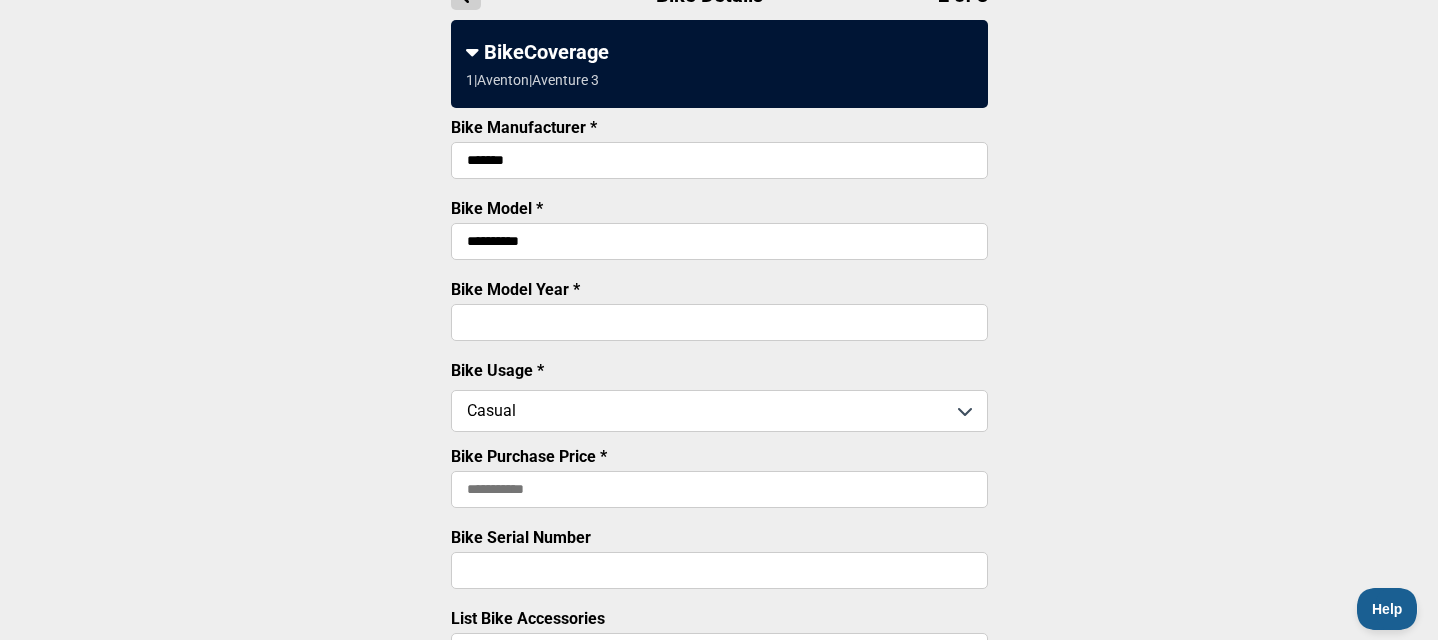 scroll, scrollTop: 275, scrollLeft: 0, axis: vertical 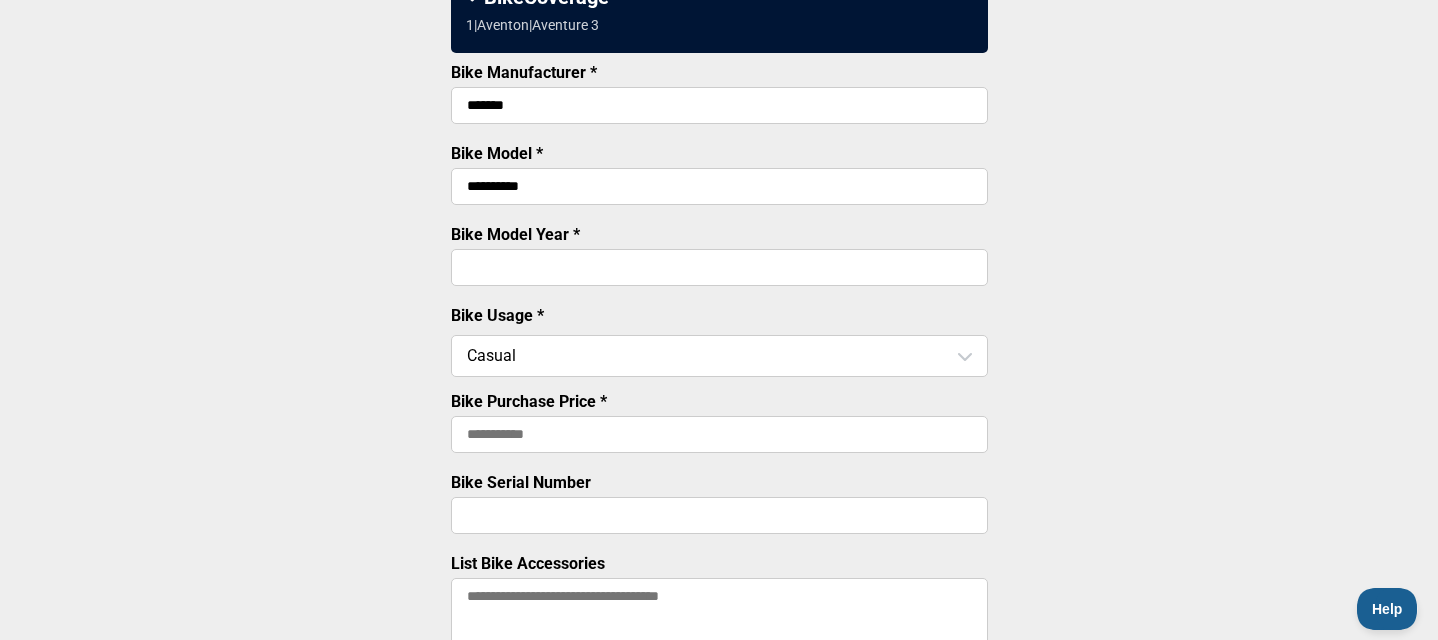 click on "Bike Purchase Price   *" at bounding box center (719, 434) 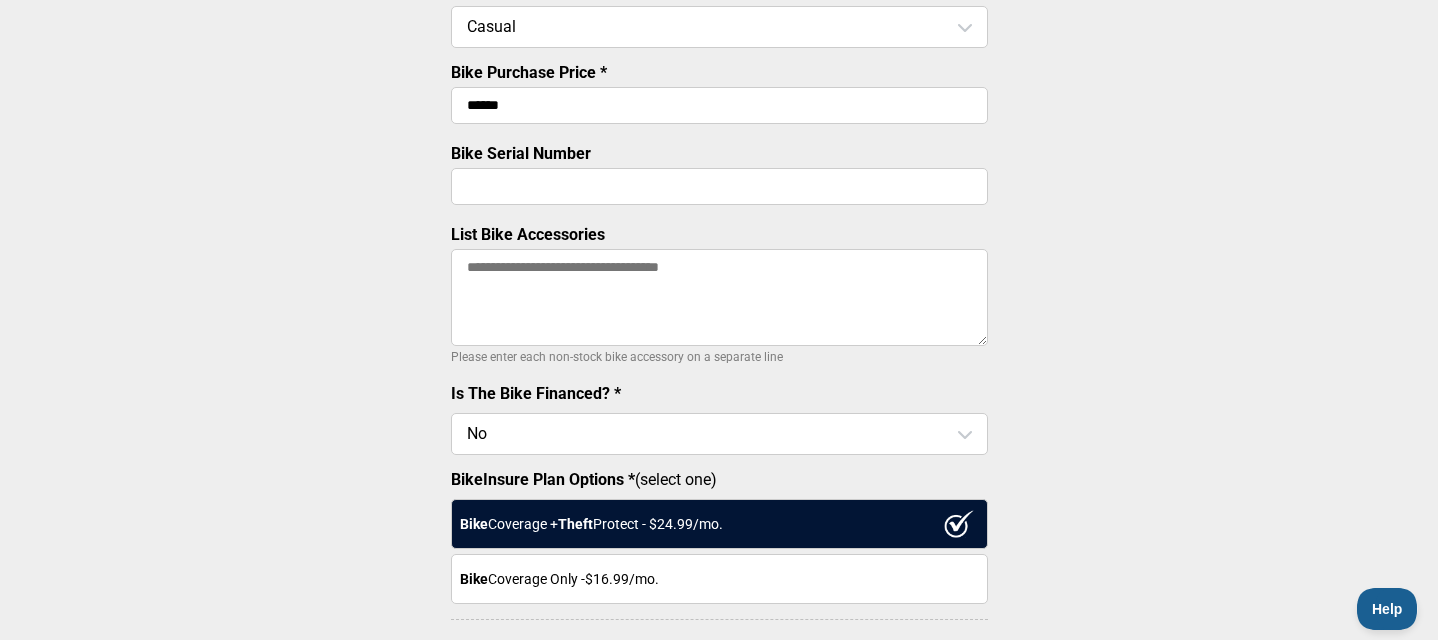 scroll, scrollTop: 609, scrollLeft: 0, axis: vertical 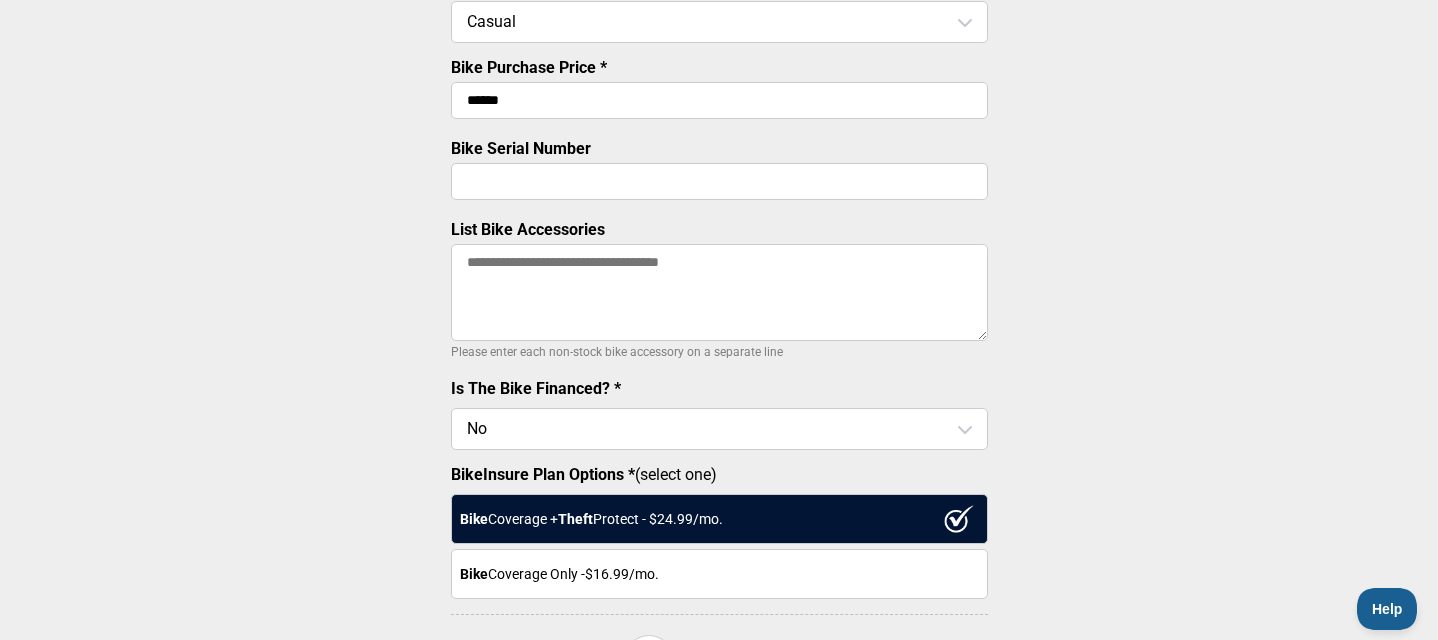 type on "******" 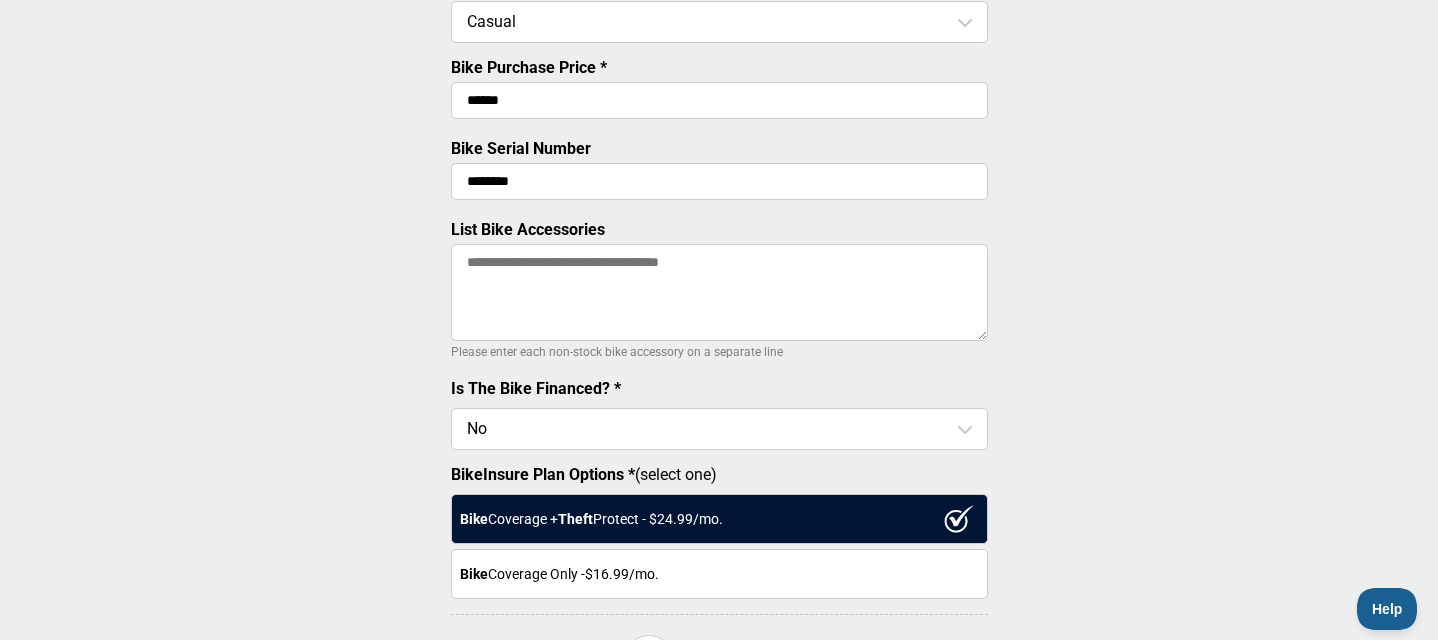 scroll, scrollTop: 607, scrollLeft: 0, axis: vertical 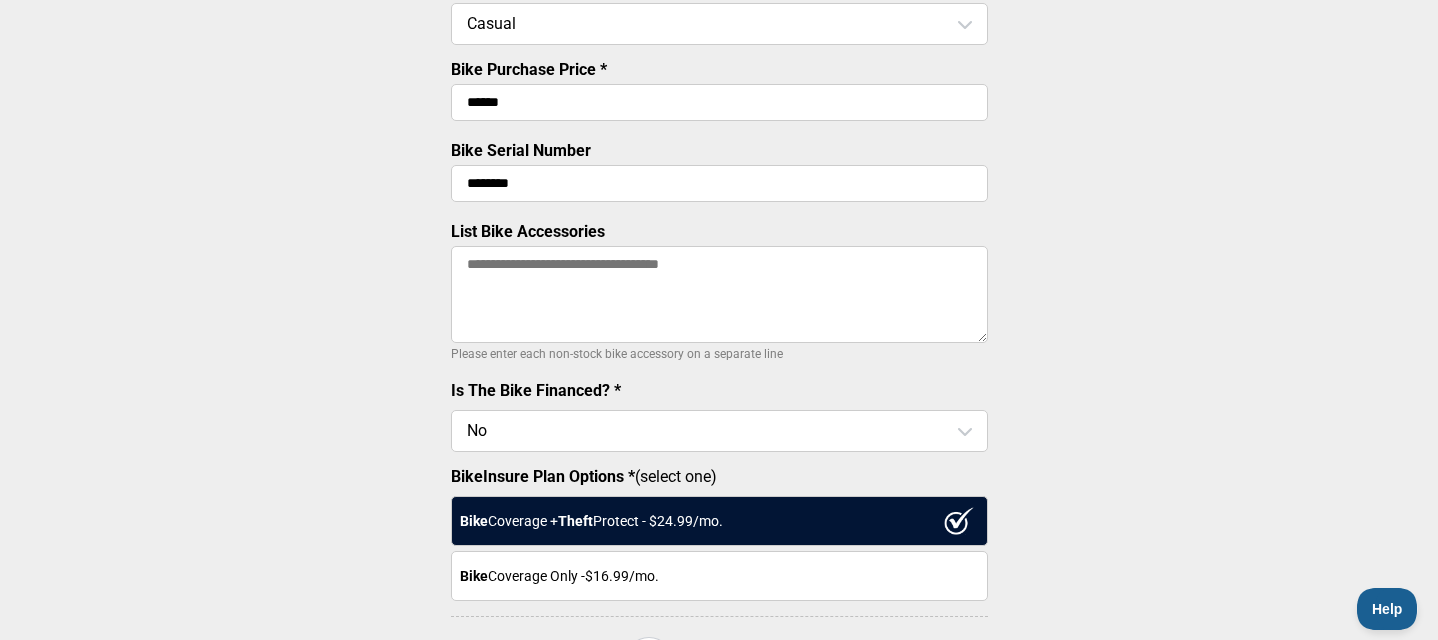 type on "********" 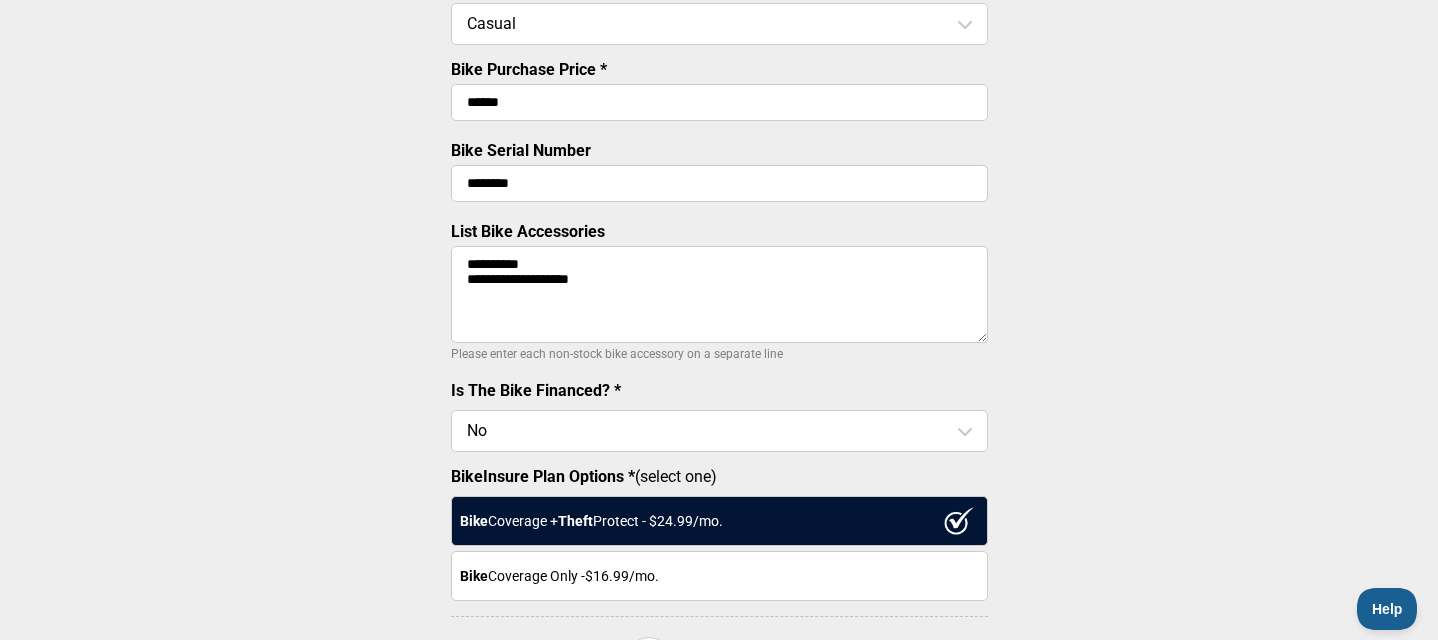 click on "**********" at bounding box center [719, 294] 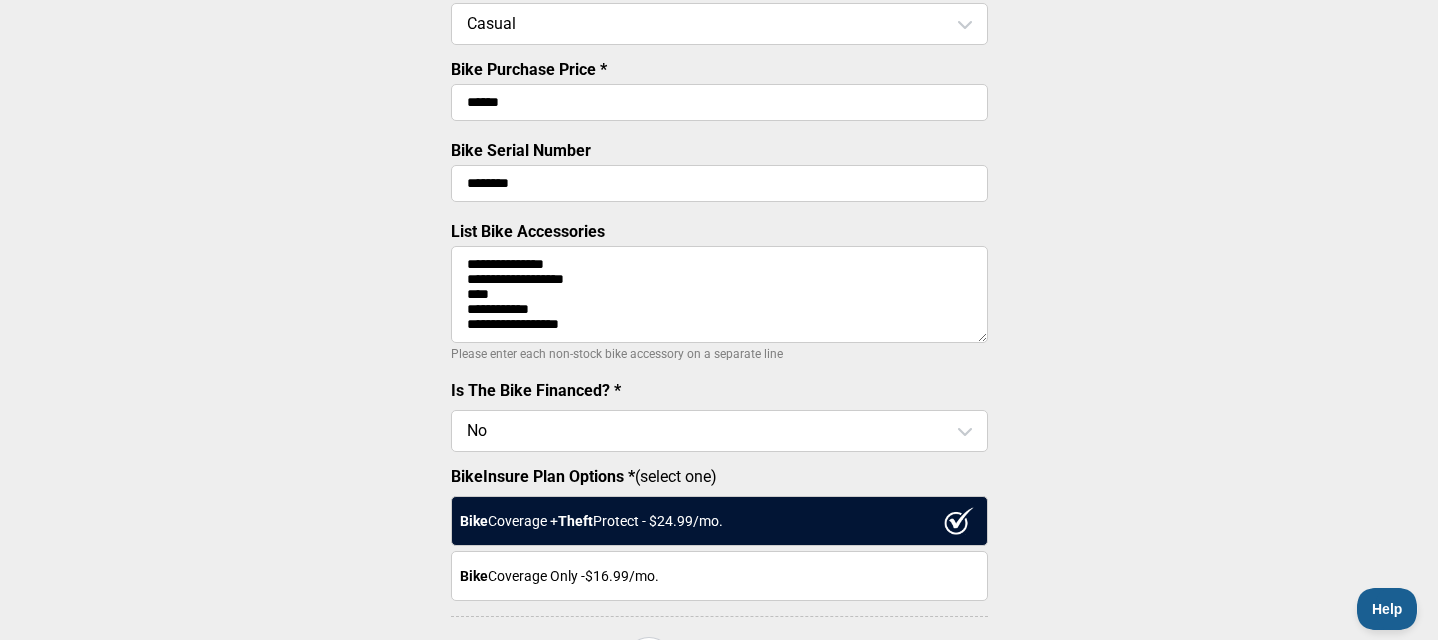 scroll, scrollTop: 6, scrollLeft: 0, axis: vertical 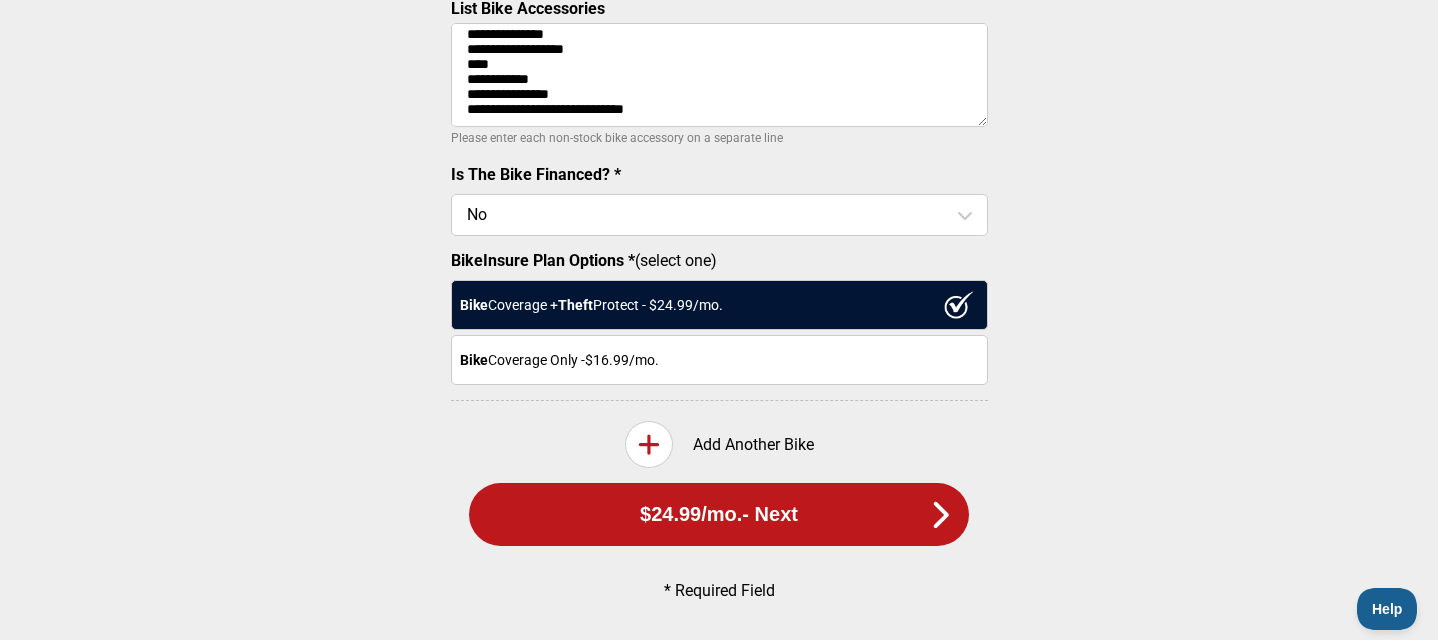 click on "**********" at bounding box center (719, 75) 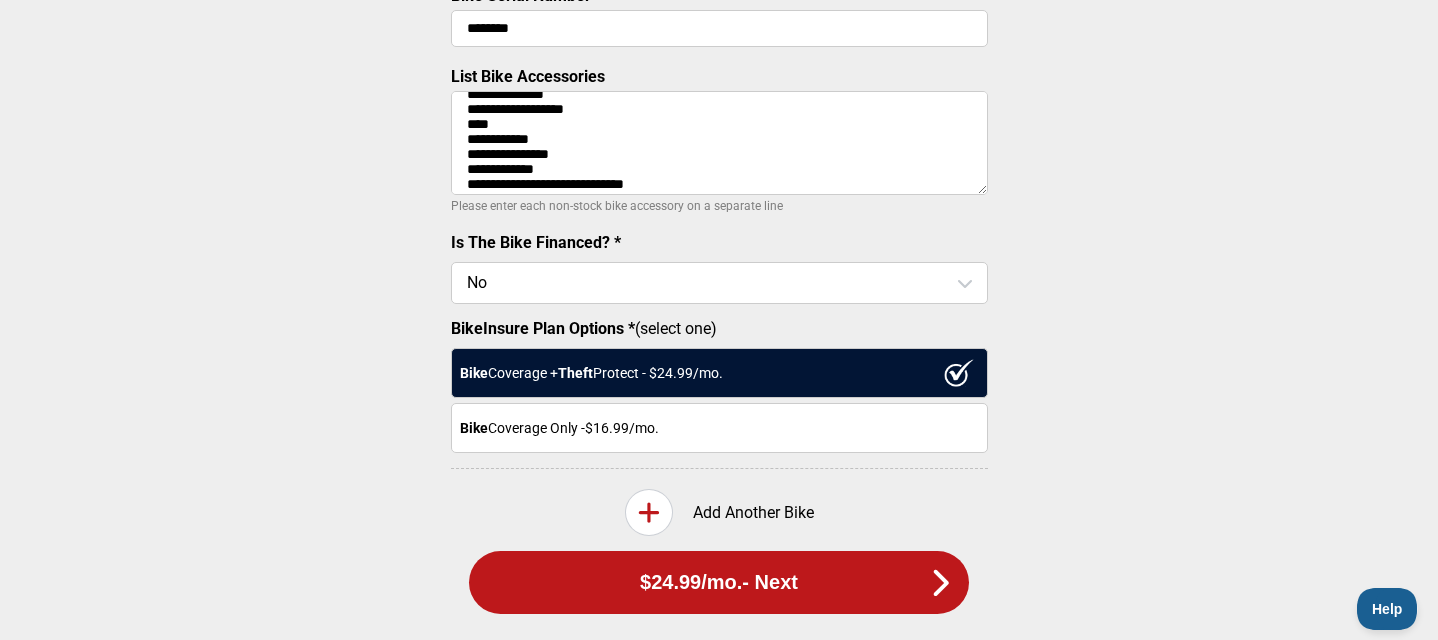 scroll, scrollTop: 740, scrollLeft: 0, axis: vertical 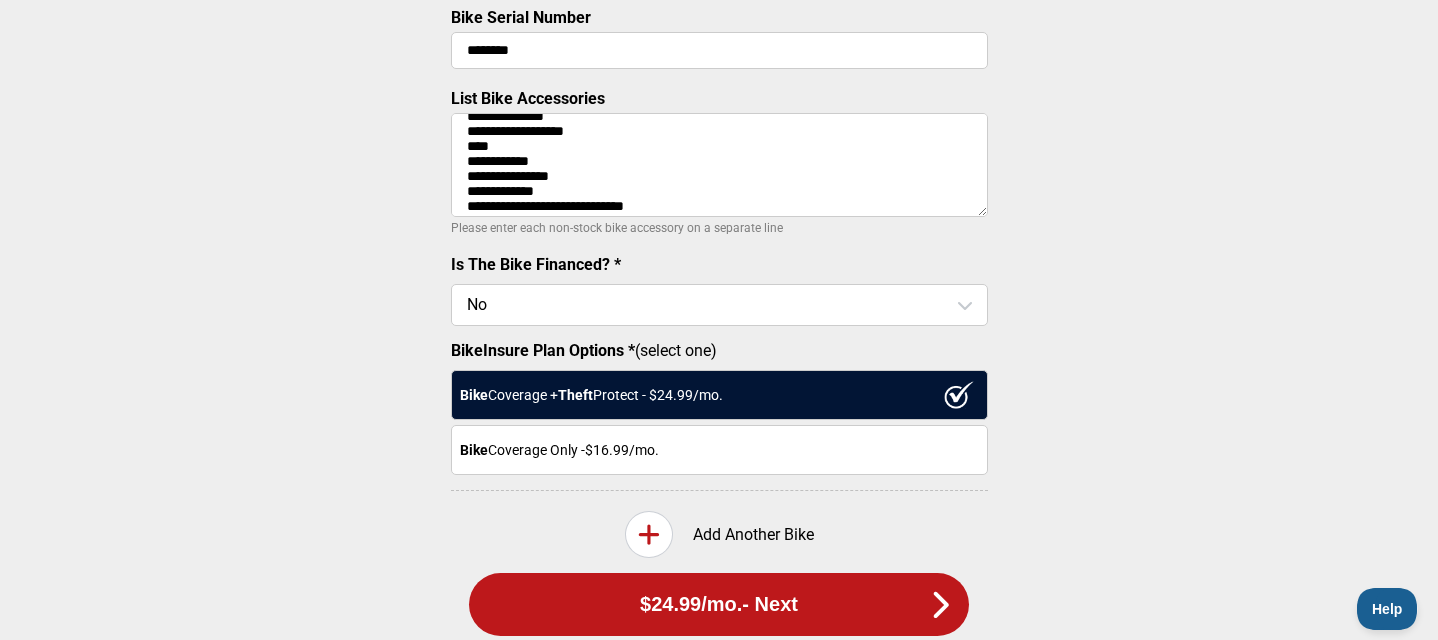 type on "**********" 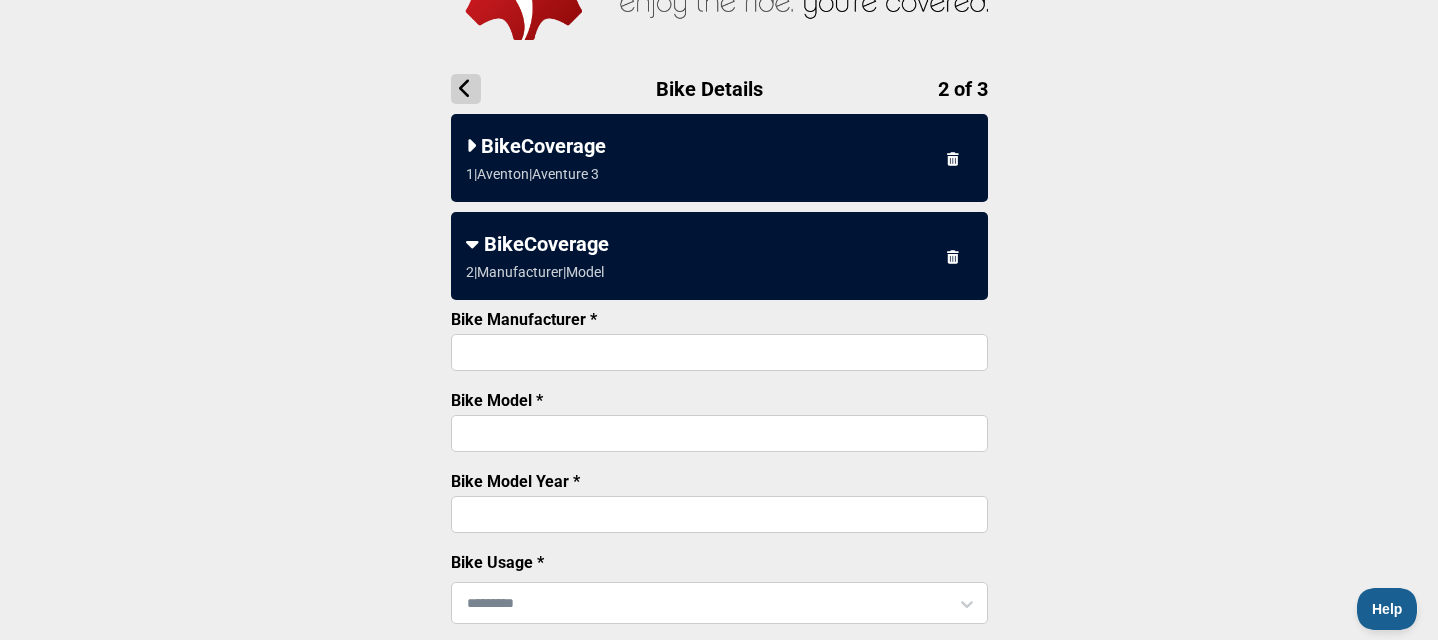 scroll, scrollTop: 127, scrollLeft: 0, axis: vertical 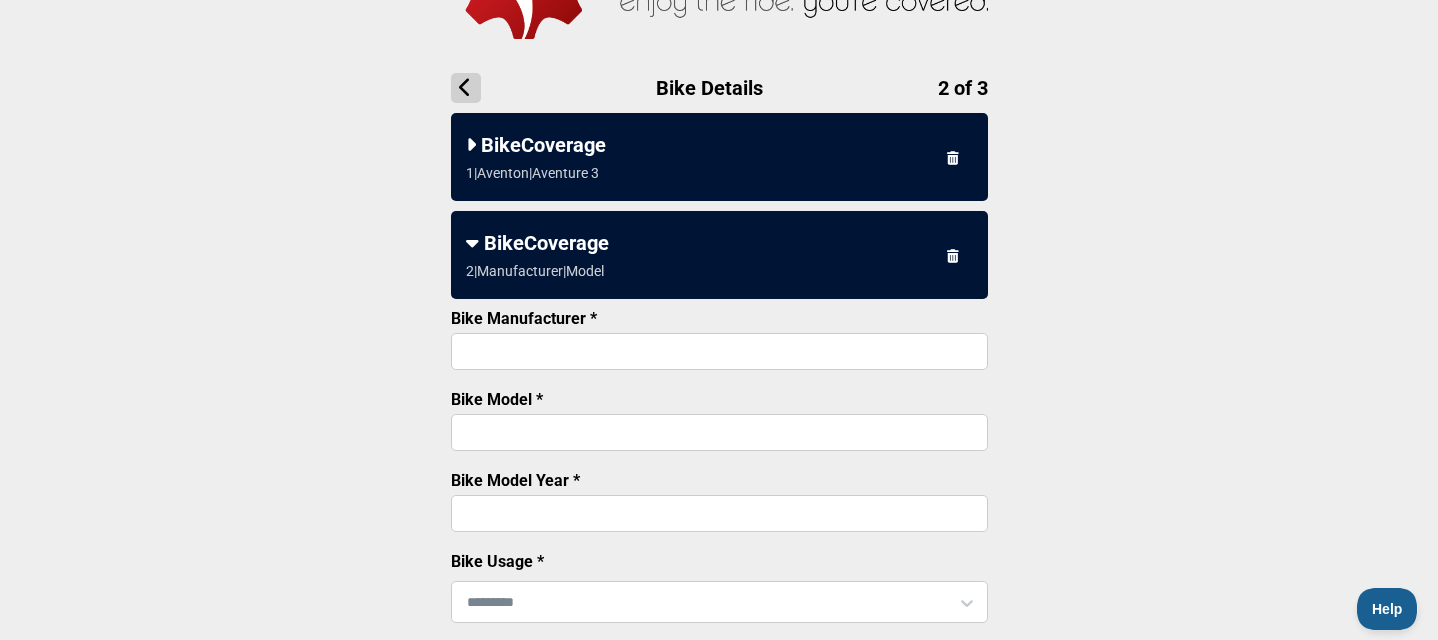click on "Bike Manufacturer   *" at bounding box center (719, 351) 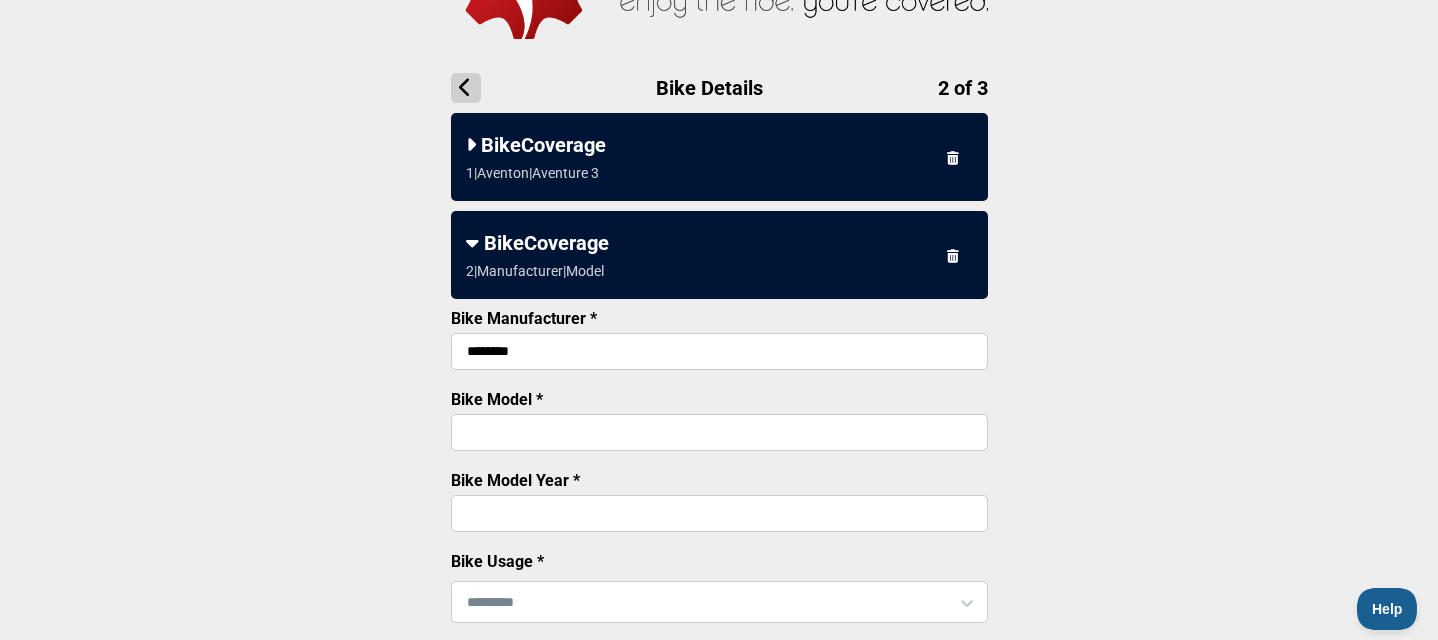 type on "*******" 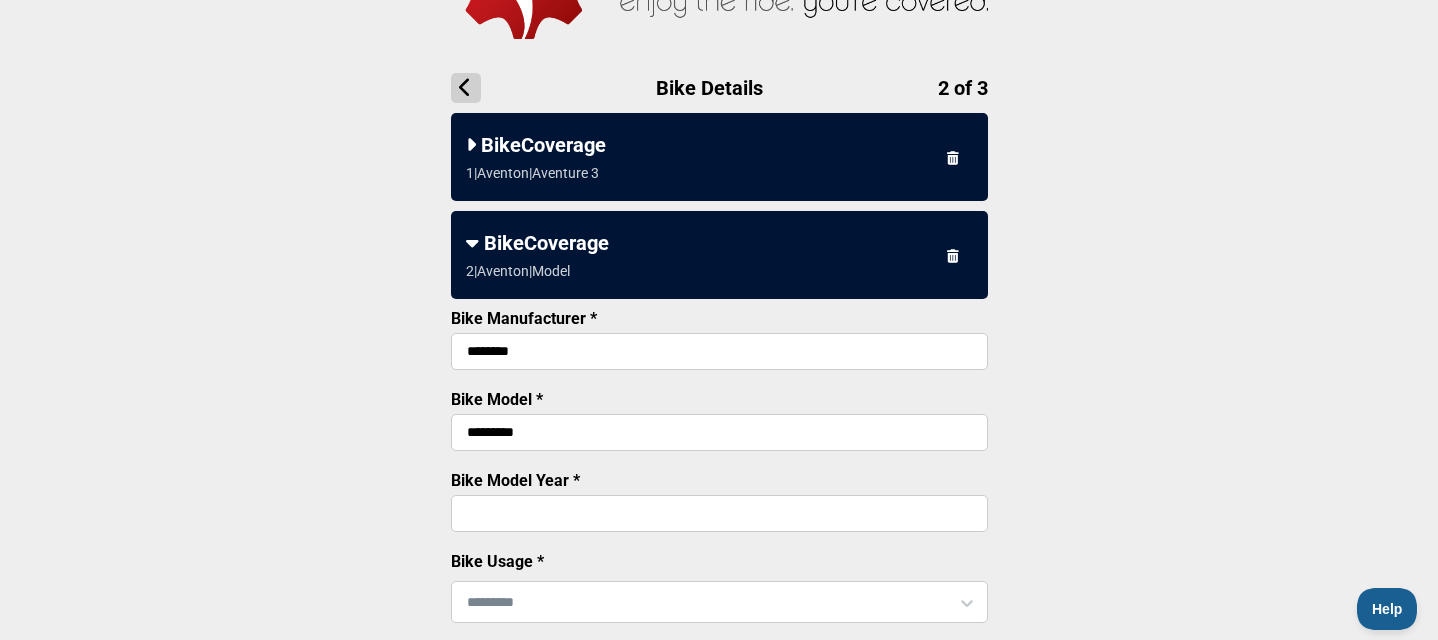 type on "*********" 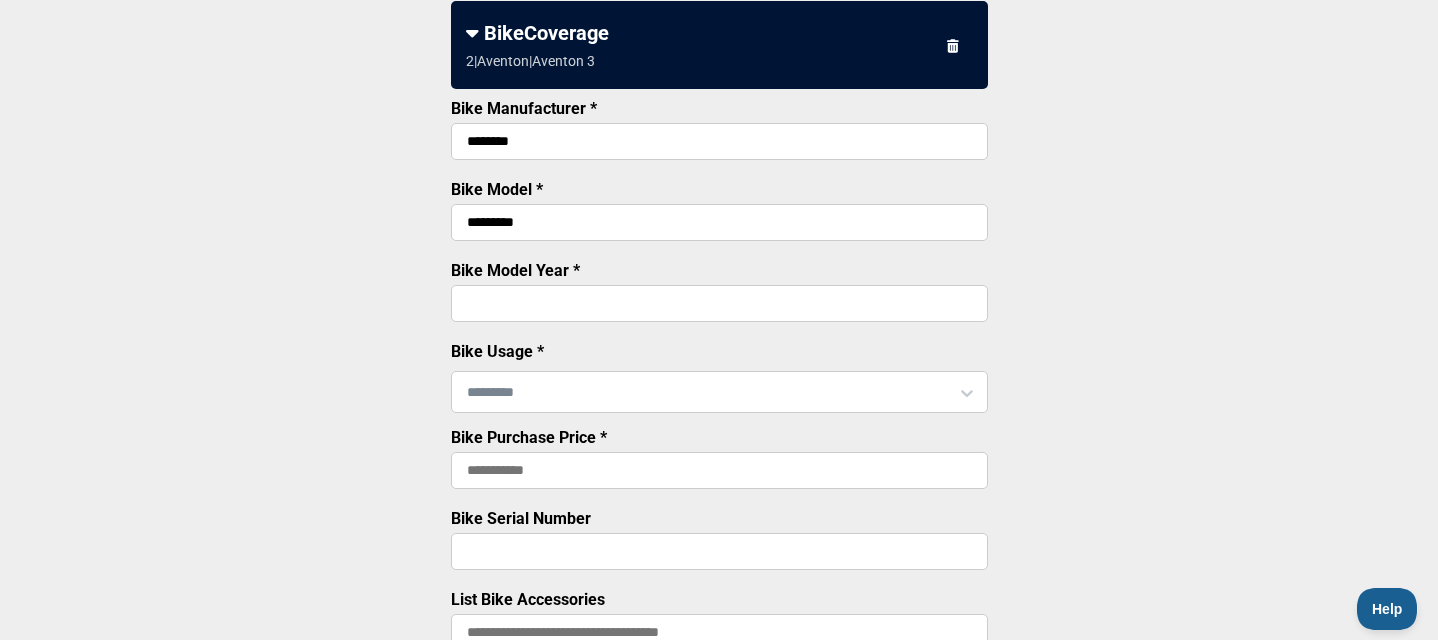 scroll, scrollTop: 342, scrollLeft: 0, axis: vertical 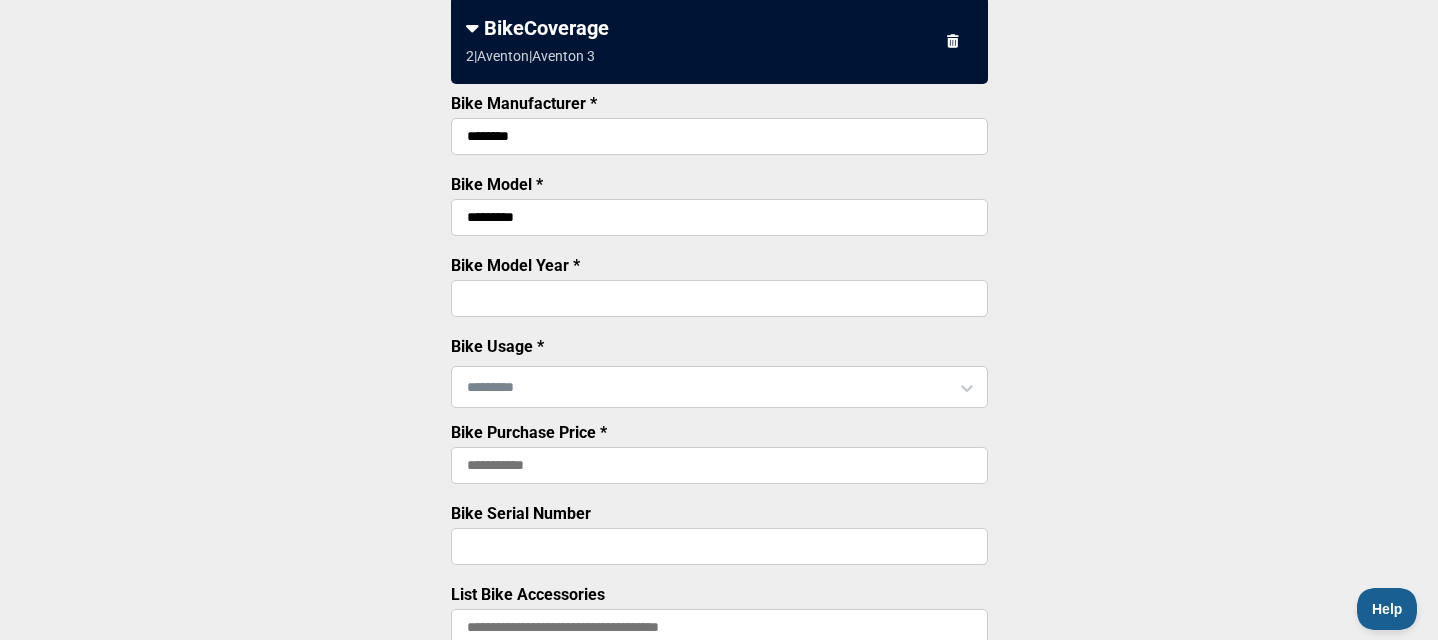 type on "****" 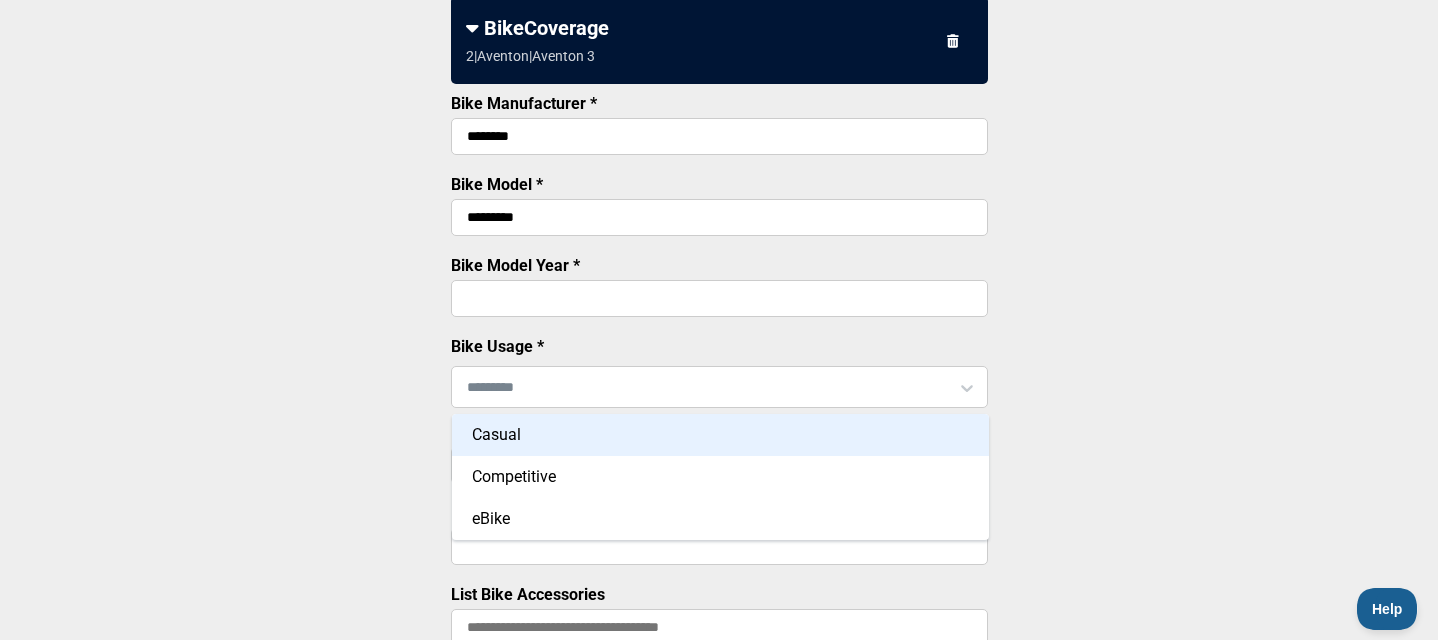 click on "Casual" at bounding box center (720, 435) 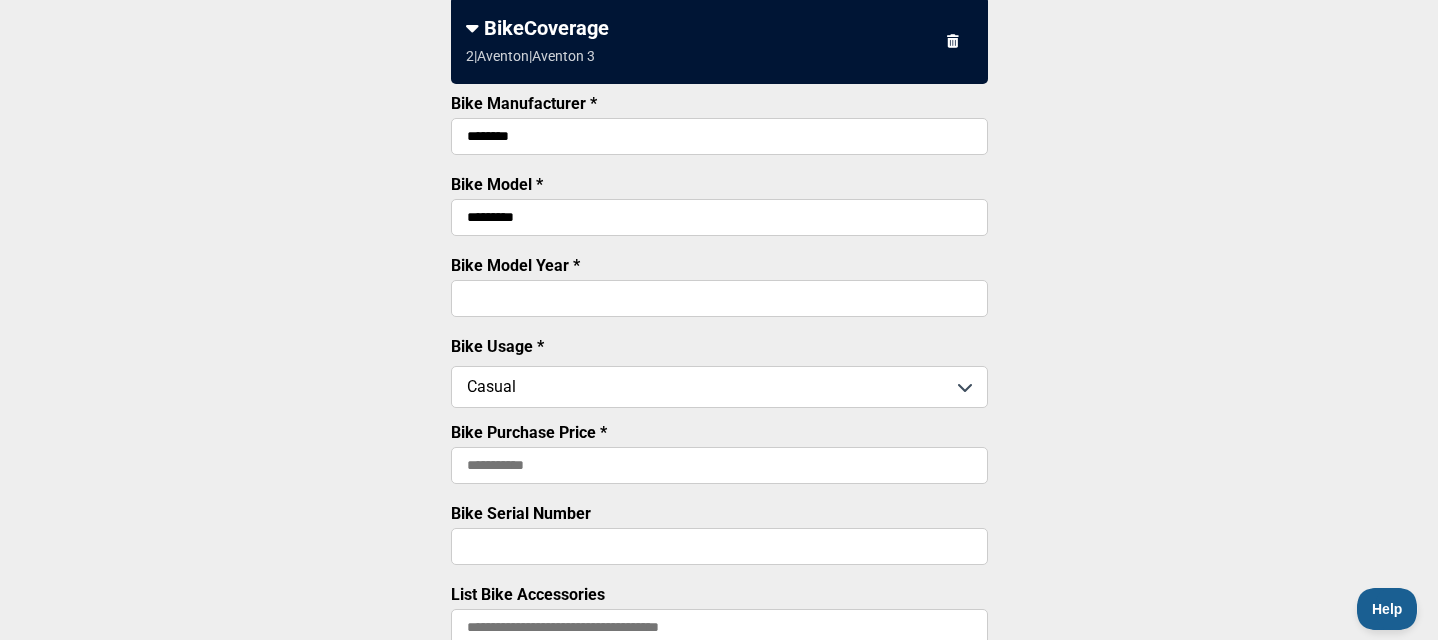 click at bounding box center (965, 387) 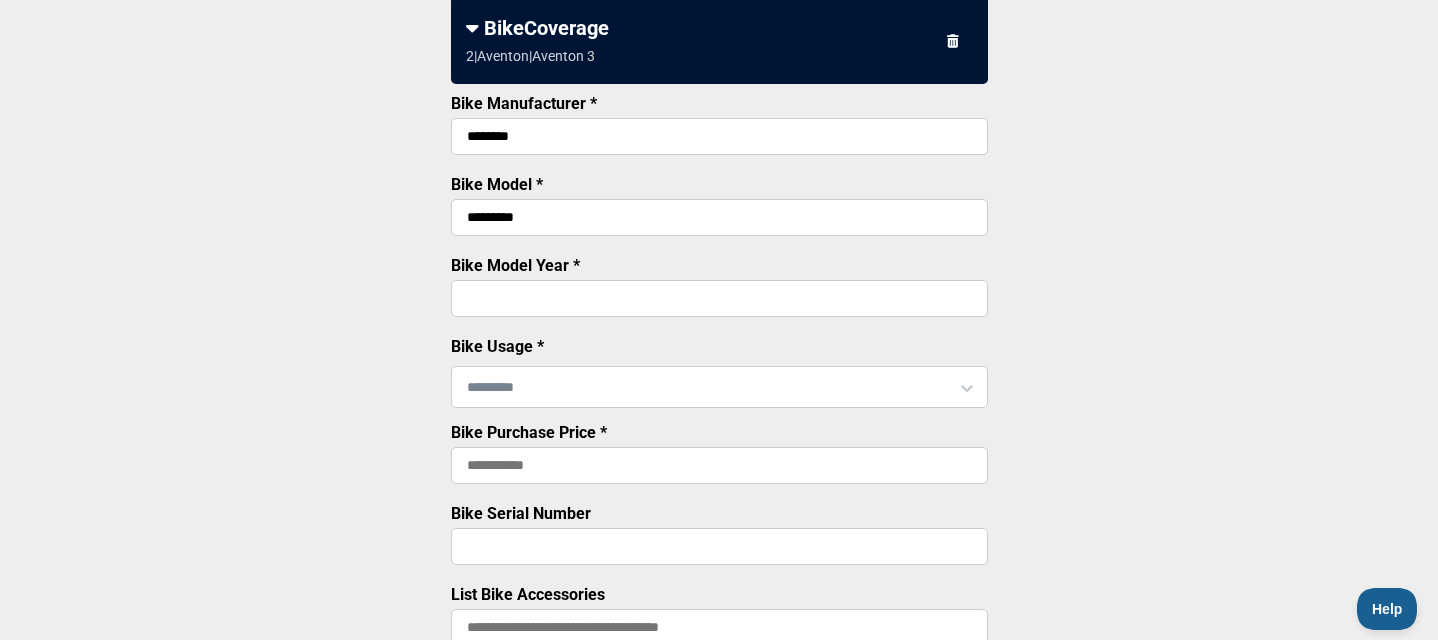 click 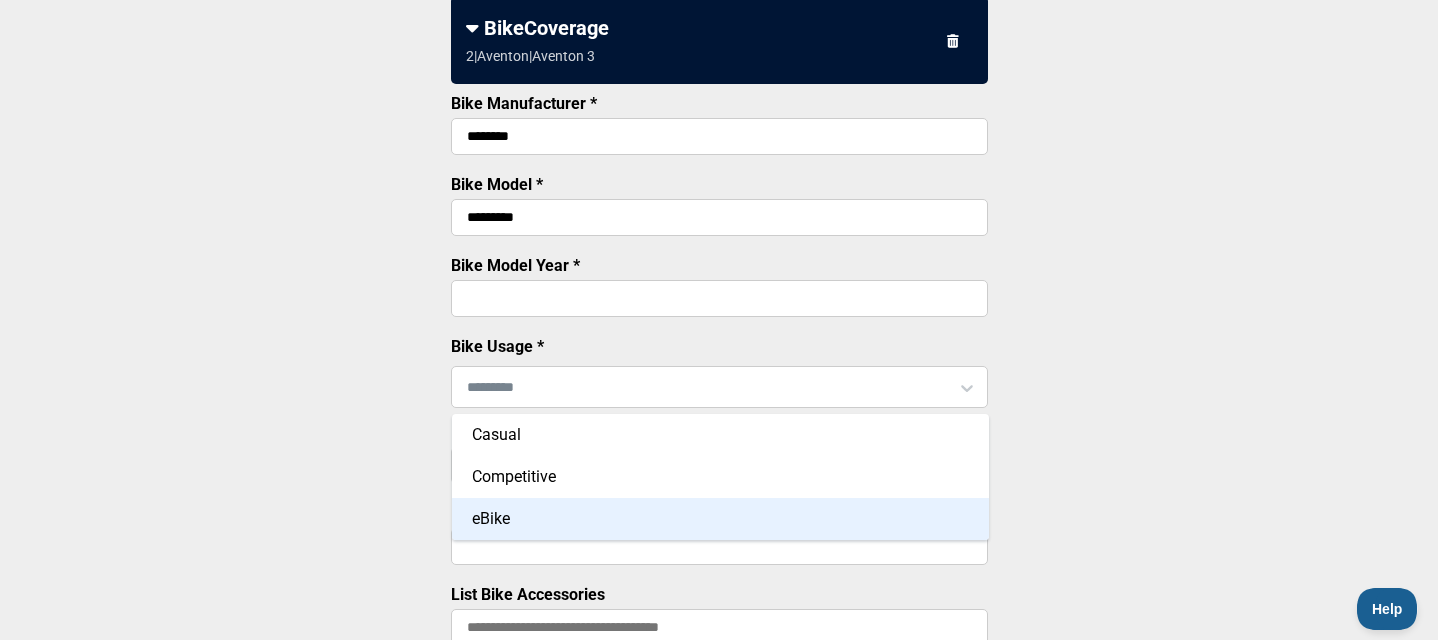 click on "eBike" at bounding box center (720, 519) 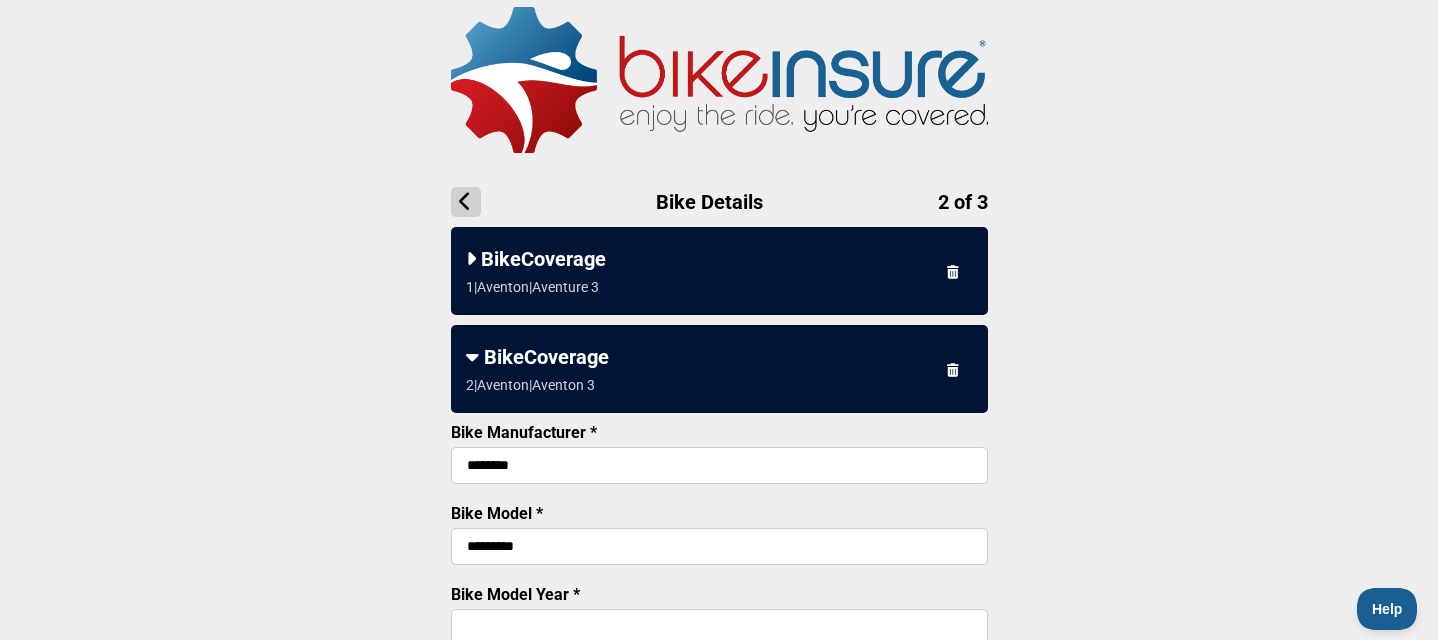 scroll, scrollTop: 0, scrollLeft: 0, axis: both 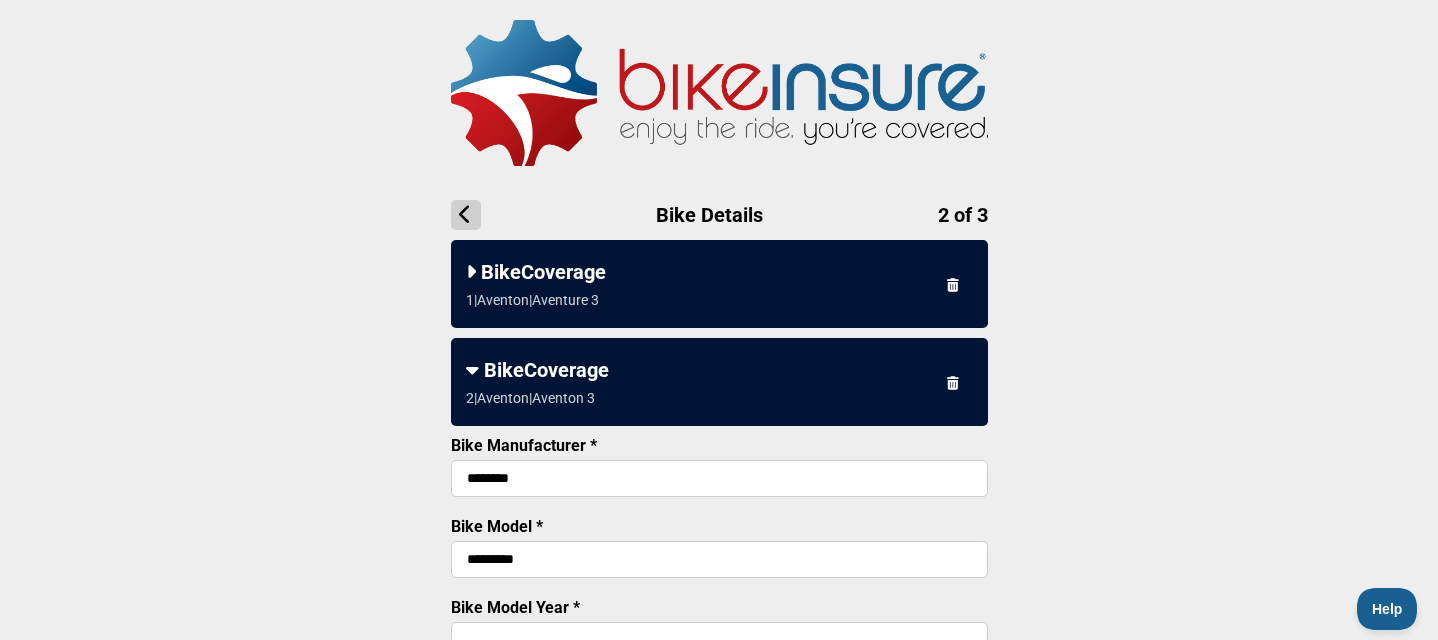 click on "BikeCoverage" at bounding box center (719, 272) 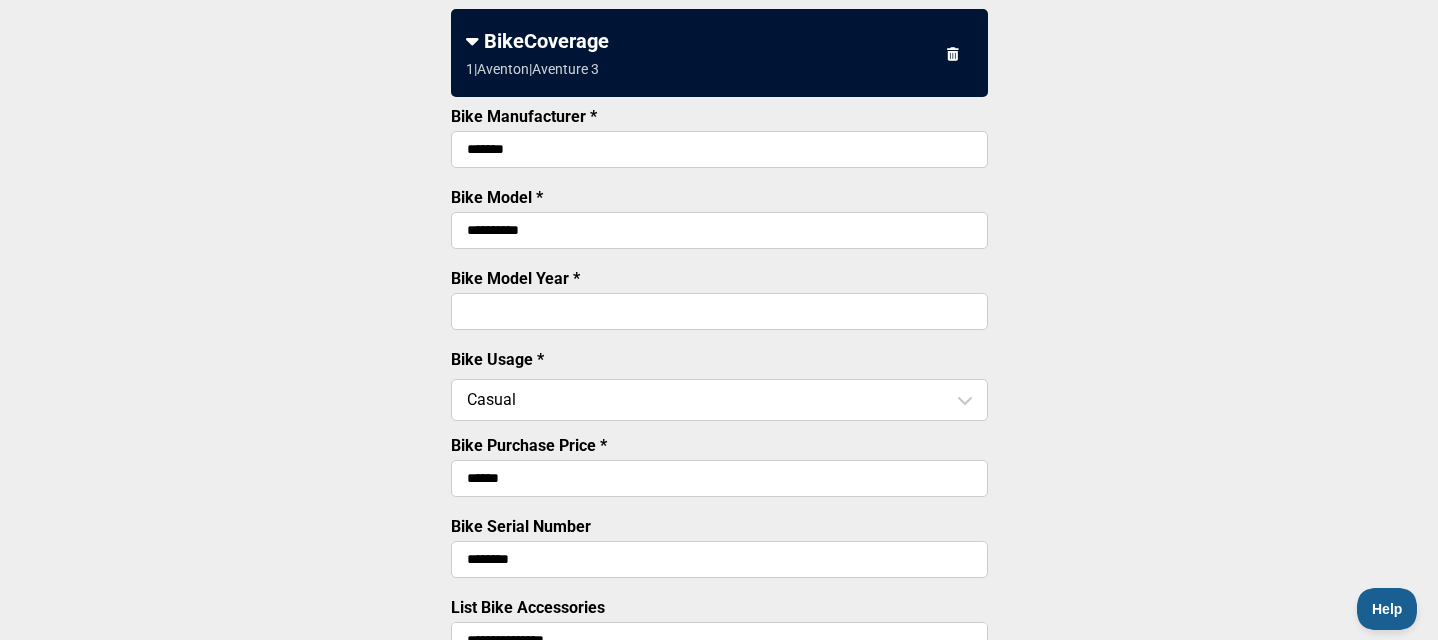 scroll, scrollTop: 233, scrollLeft: 0, axis: vertical 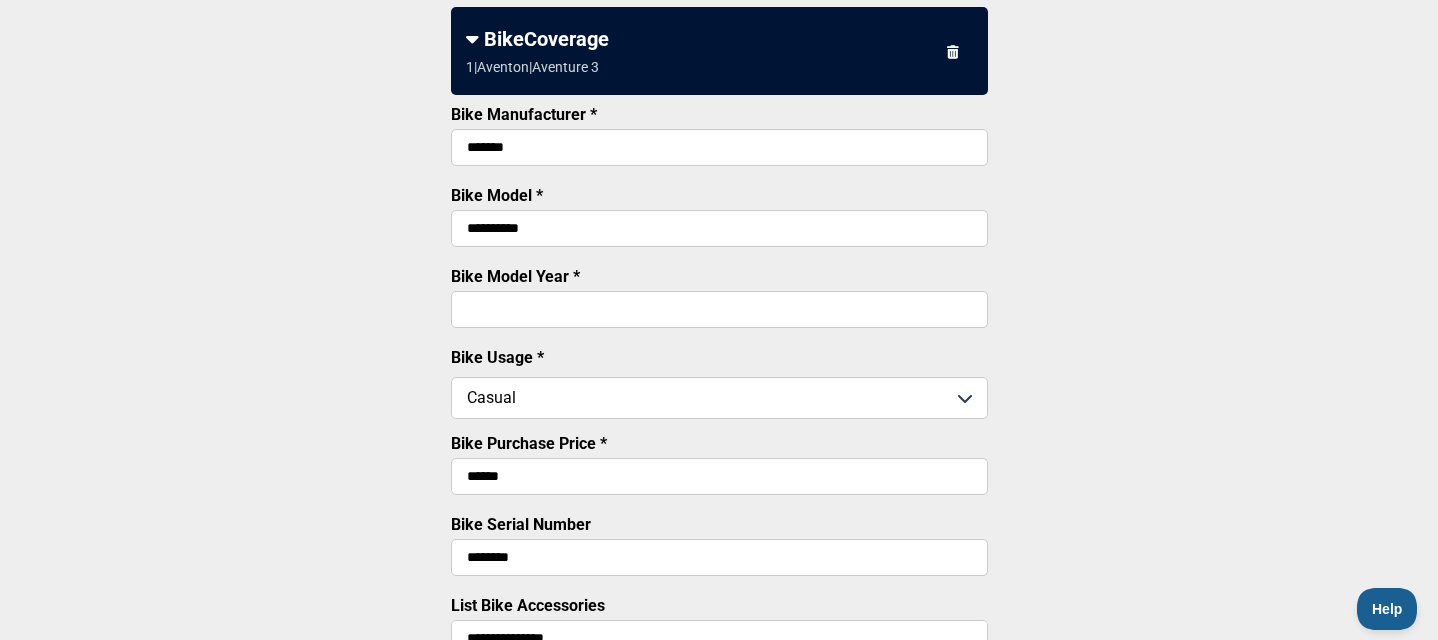 click at bounding box center [965, 398] 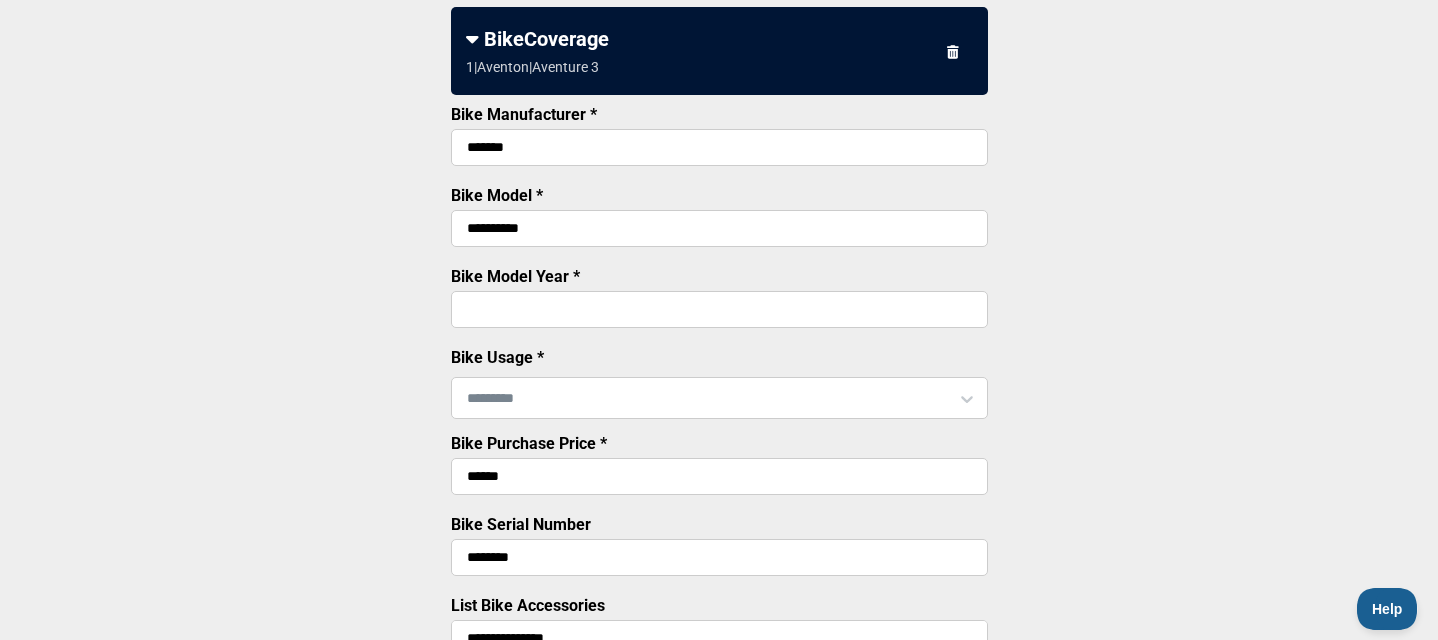 click 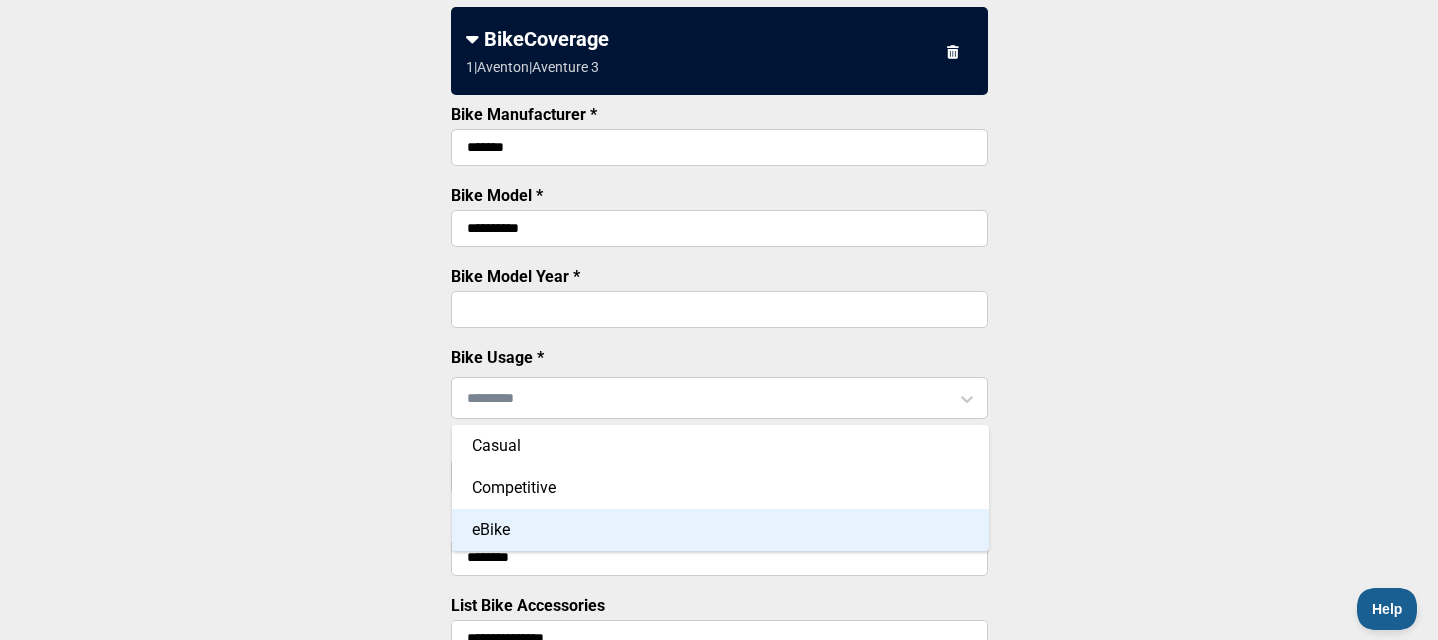 click on "eBike" at bounding box center [720, 530] 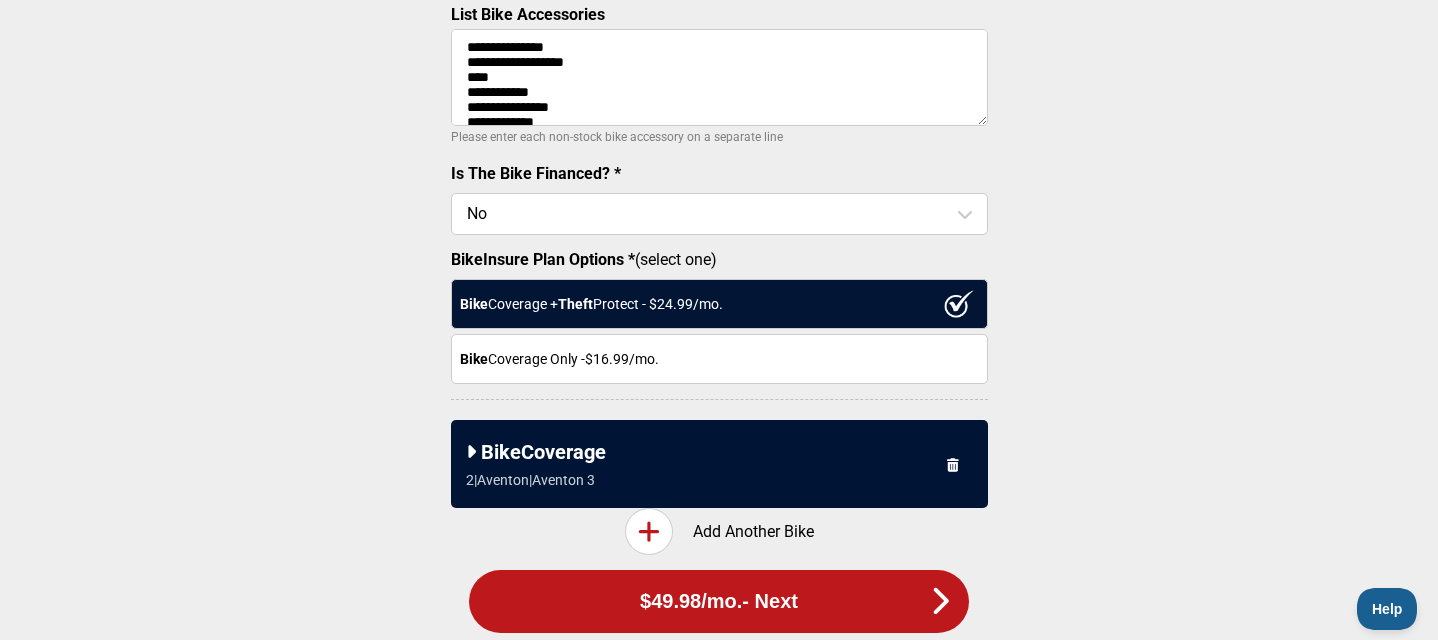 scroll, scrollTop: 925, scrollLeft: 0, axis: vertical 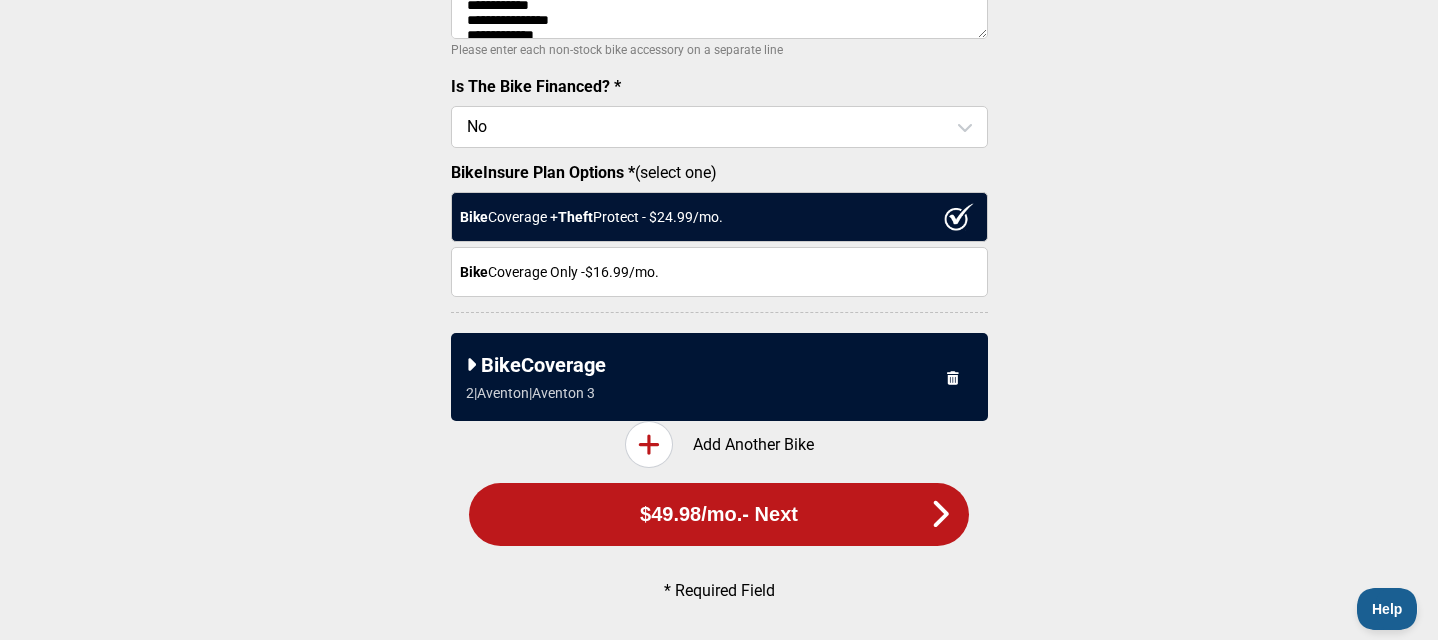 click at bounding box center (649, 444) 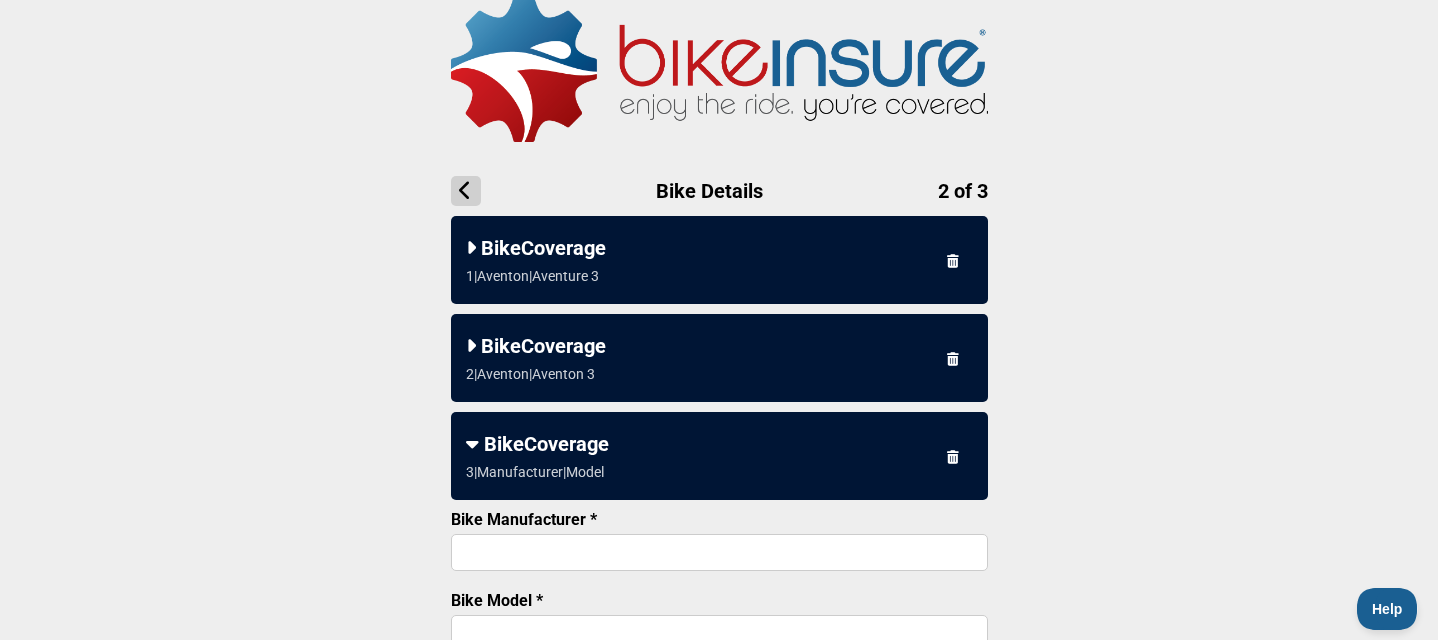 scroll, scrollTop: 26, scrollLeft: 0, axis: vertical 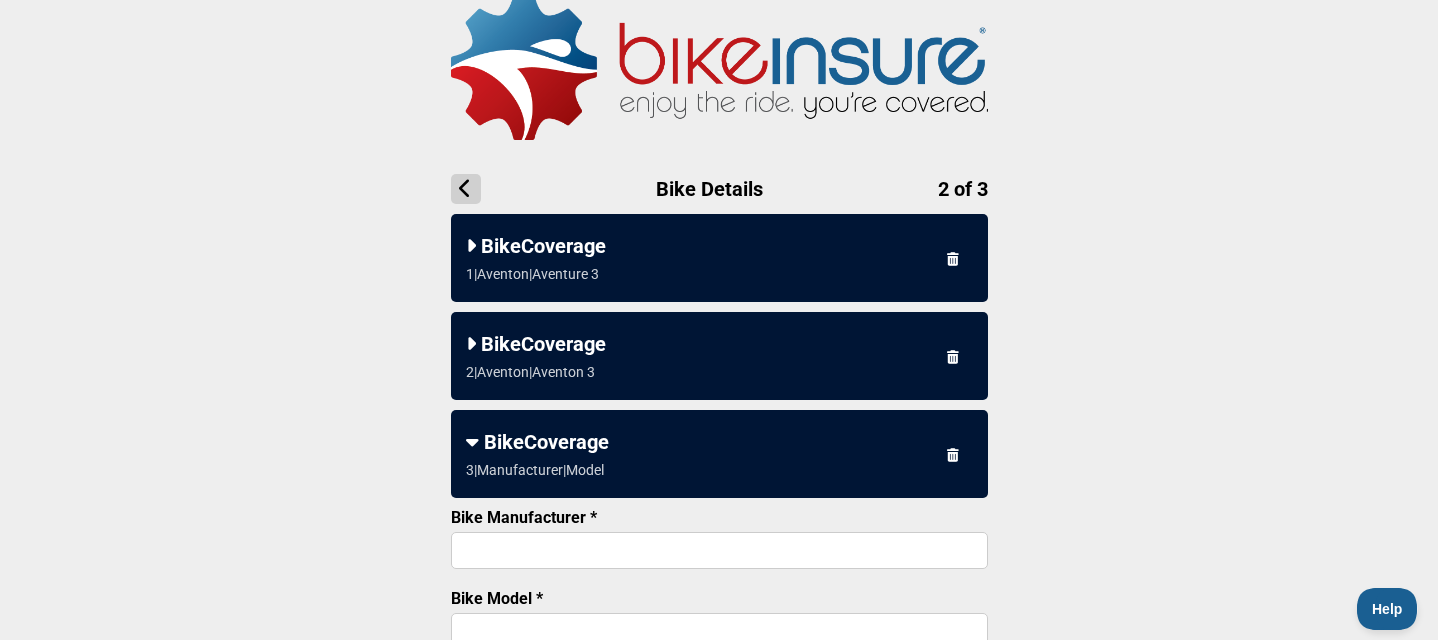 click on "BikeCoverage   3  |  Manufacturer  |  Model" at bounding box center [719, 454] 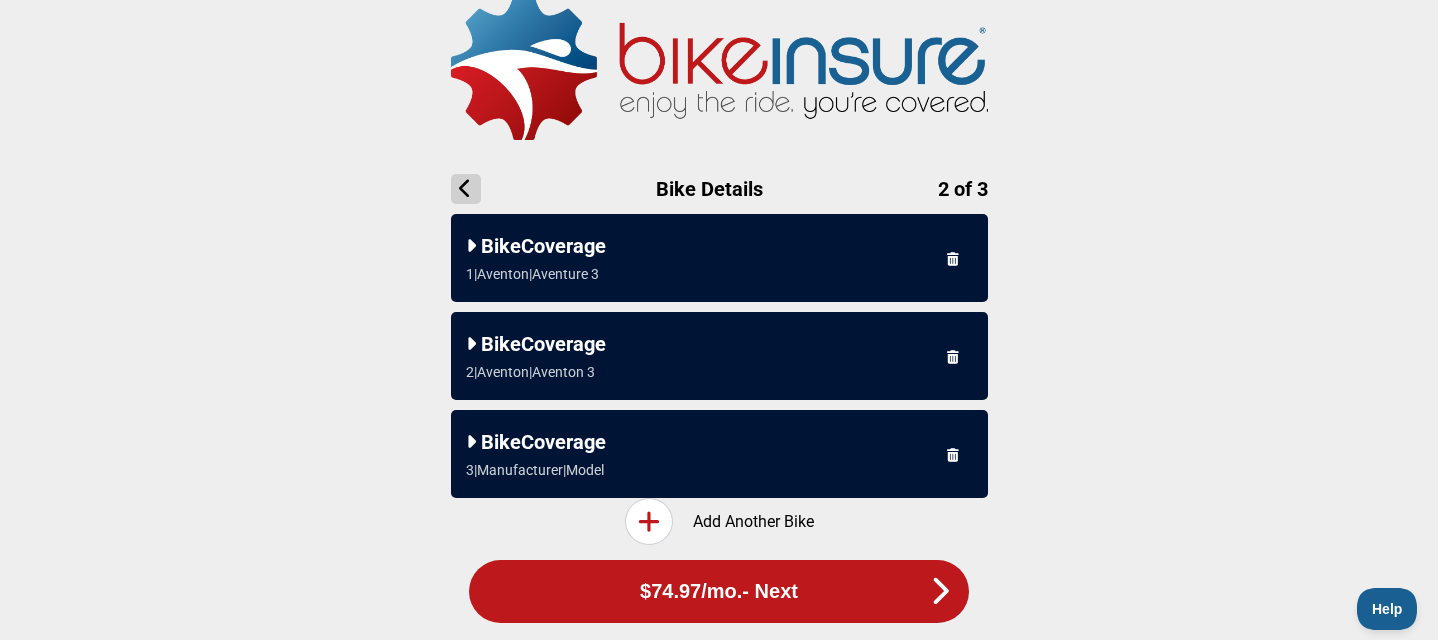 click on "BikeCoverage   3  |  Manufacturer  |  Model" at bounding box center [719, 454] 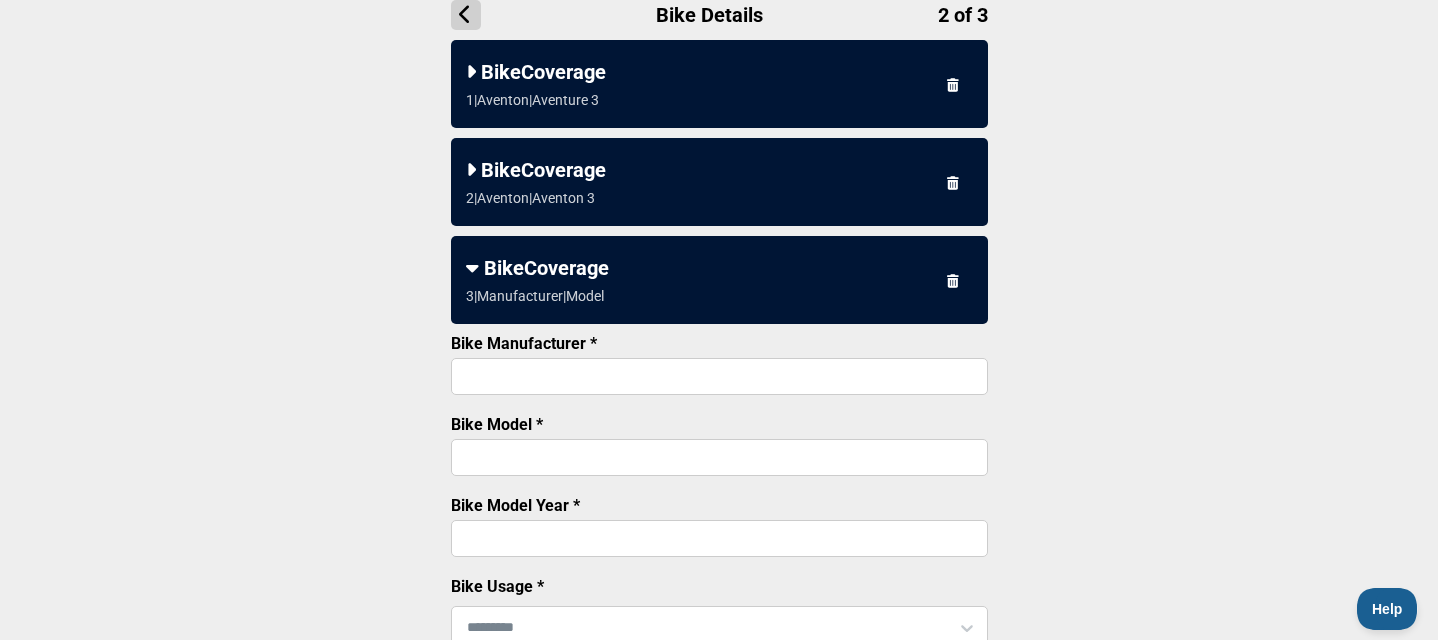 scroll, scrollTop: 202, scrollLeft: 0, axis: vertical 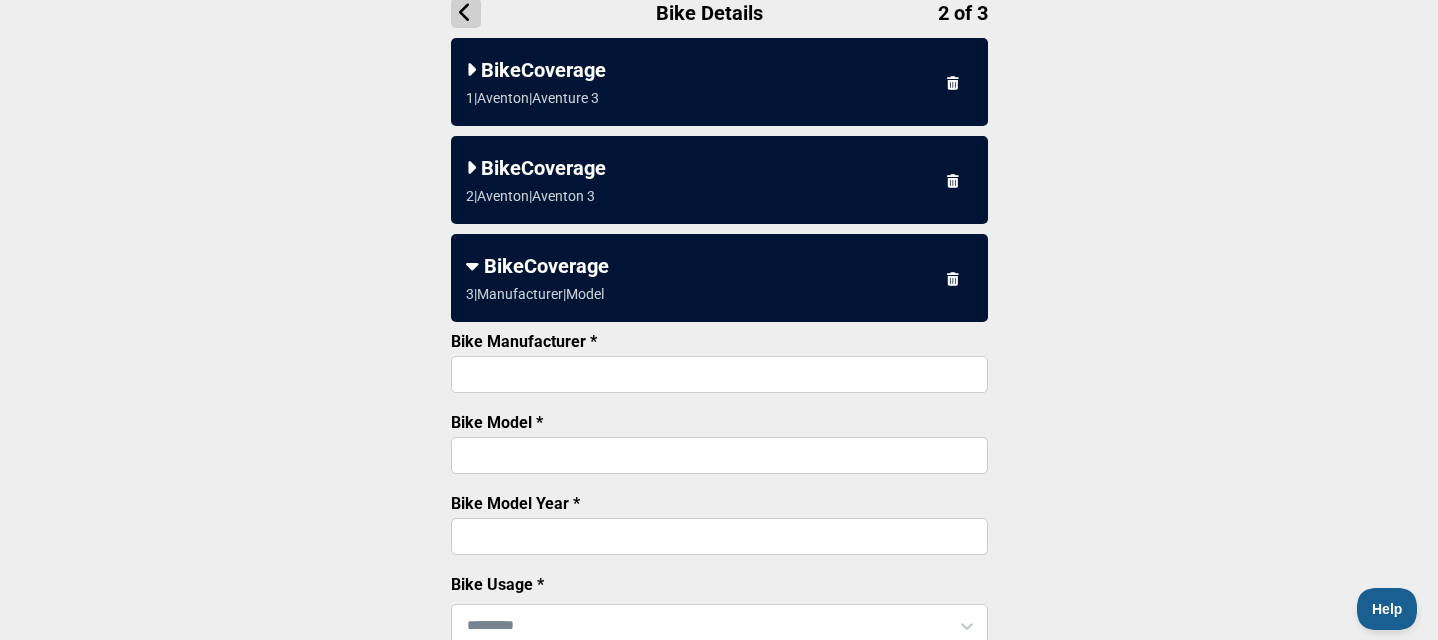 click at bounding box center (953, 278) 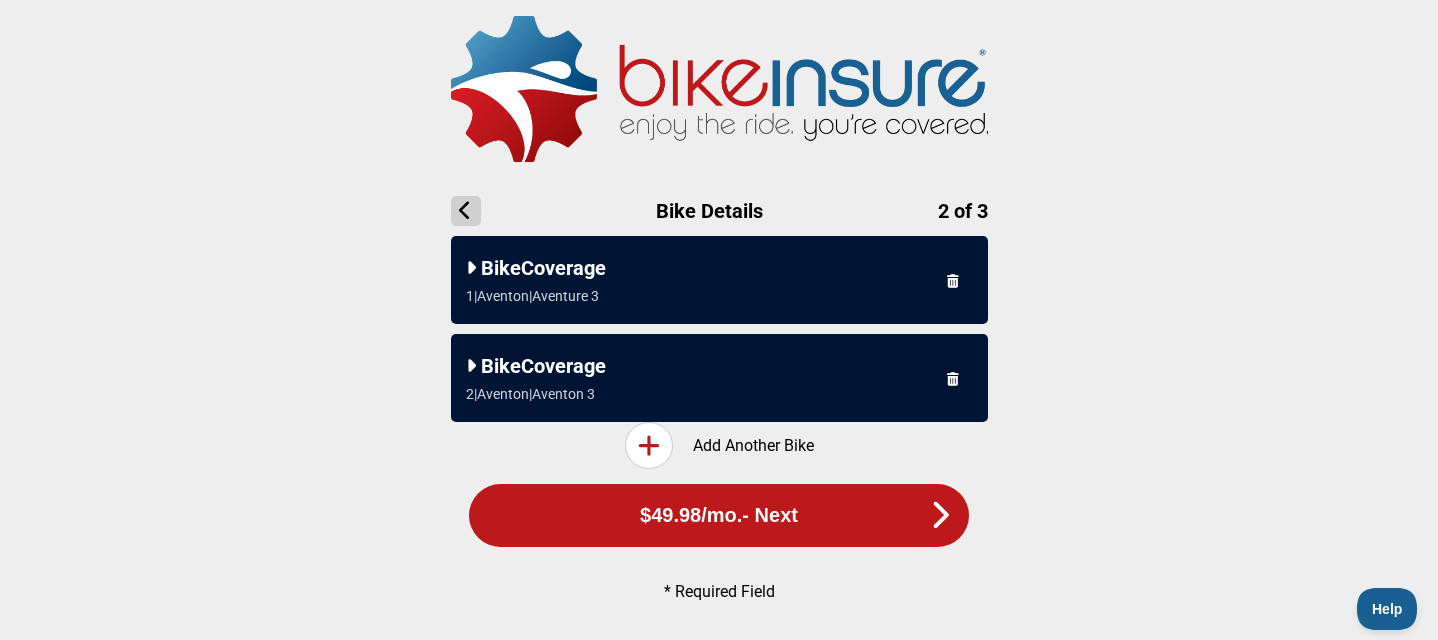 click on "2  |  Aventon   |  Aventon 3" at bounding box center (719, 394) 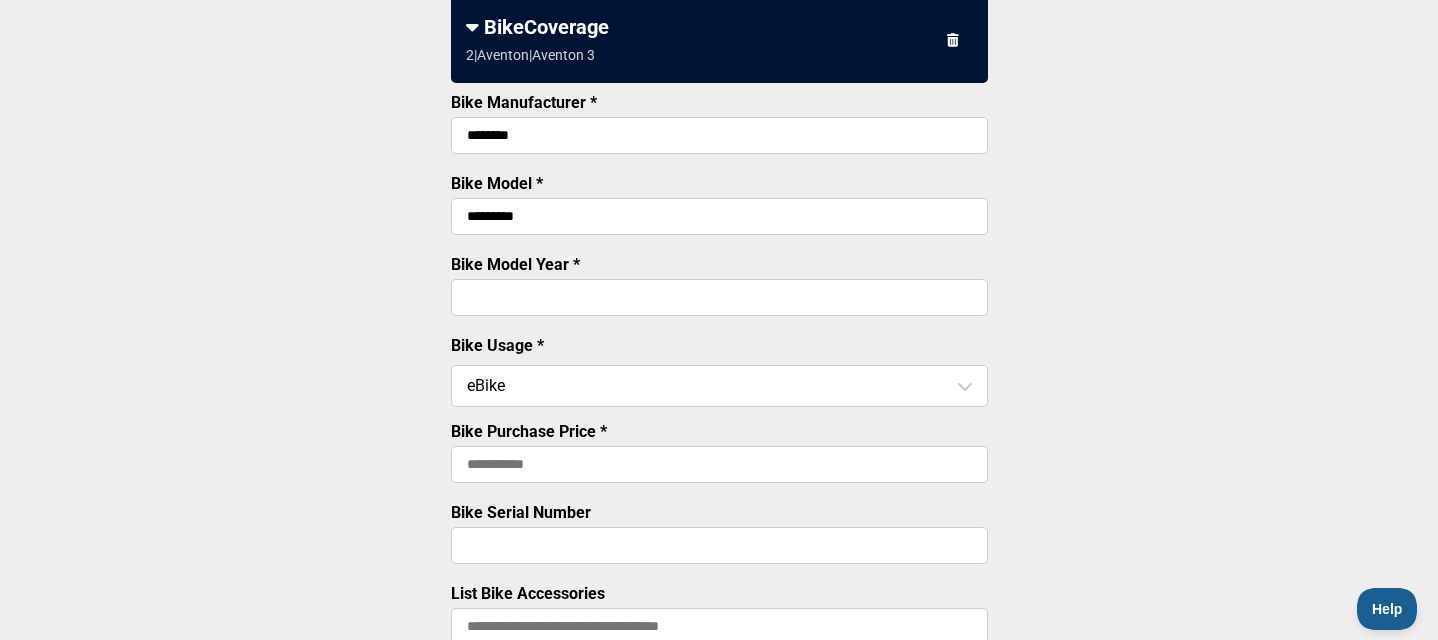 scroll, scrollTop: 349, scrollLeft: 0, axis: vertical 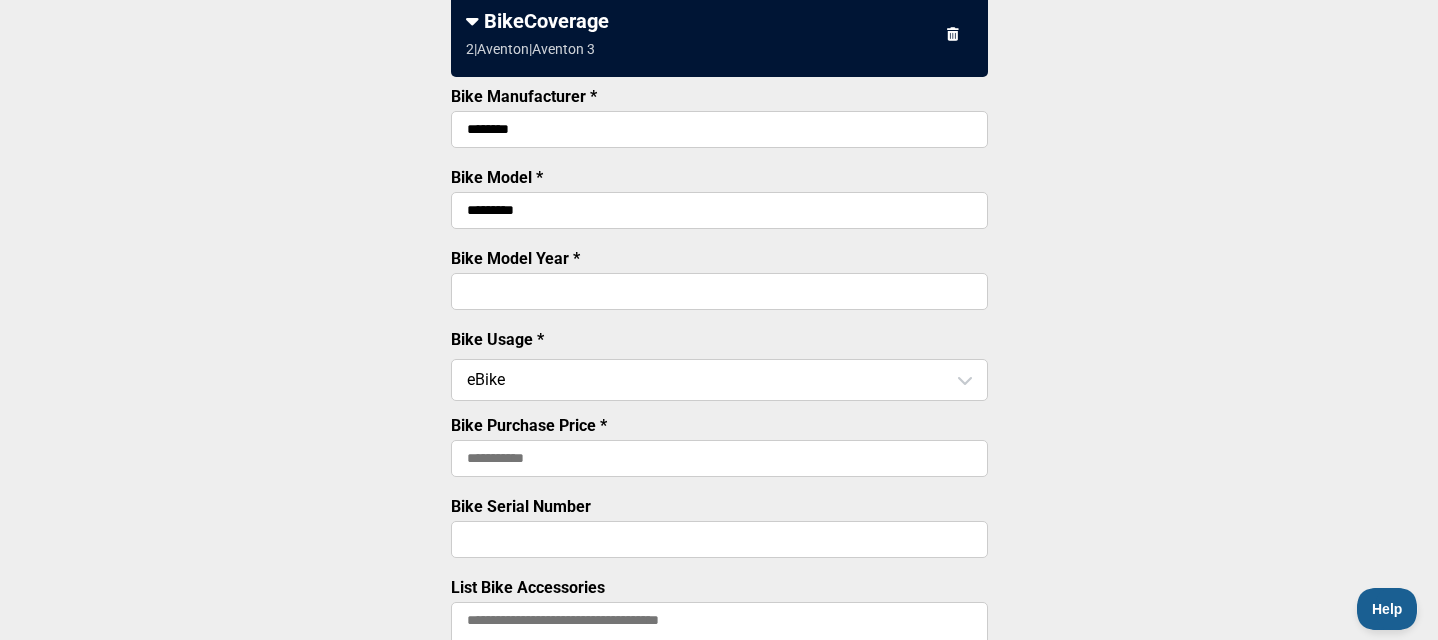 click on "Bike Purchase Price   *" at bounding box center (719, 458) 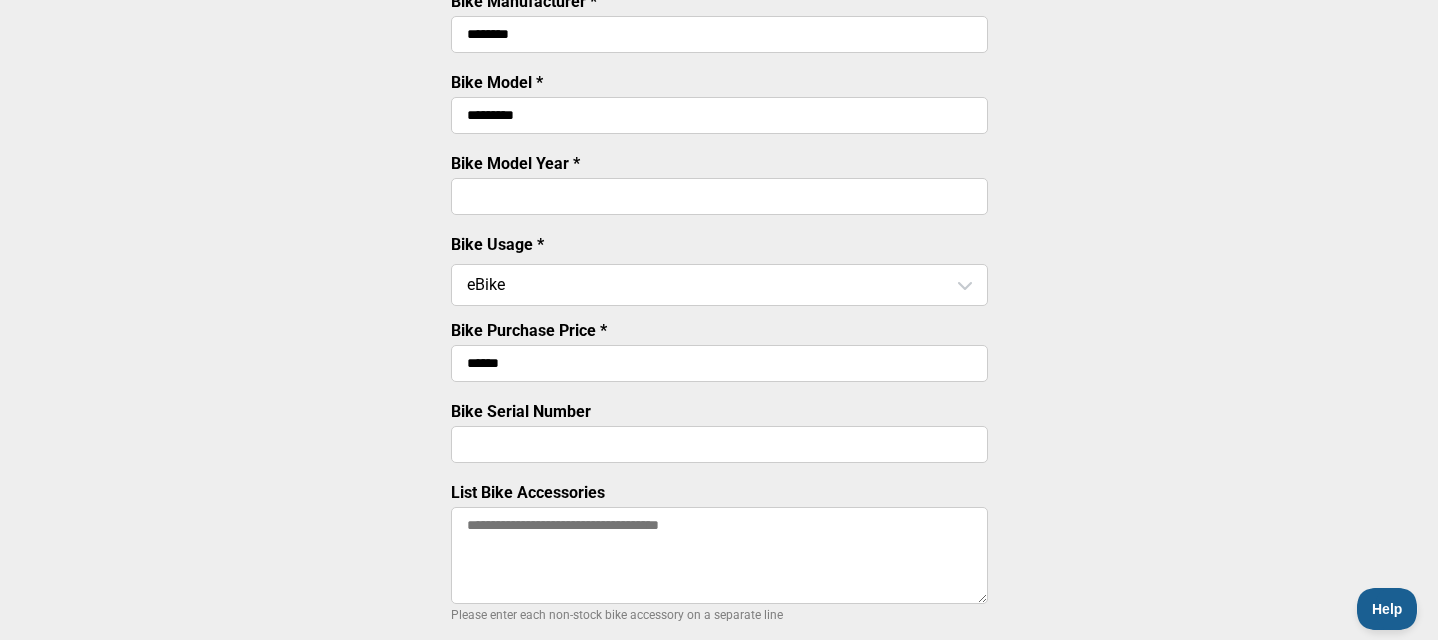 scroll, scrollTop: 445, scrollLeft: 0, axis: vertical 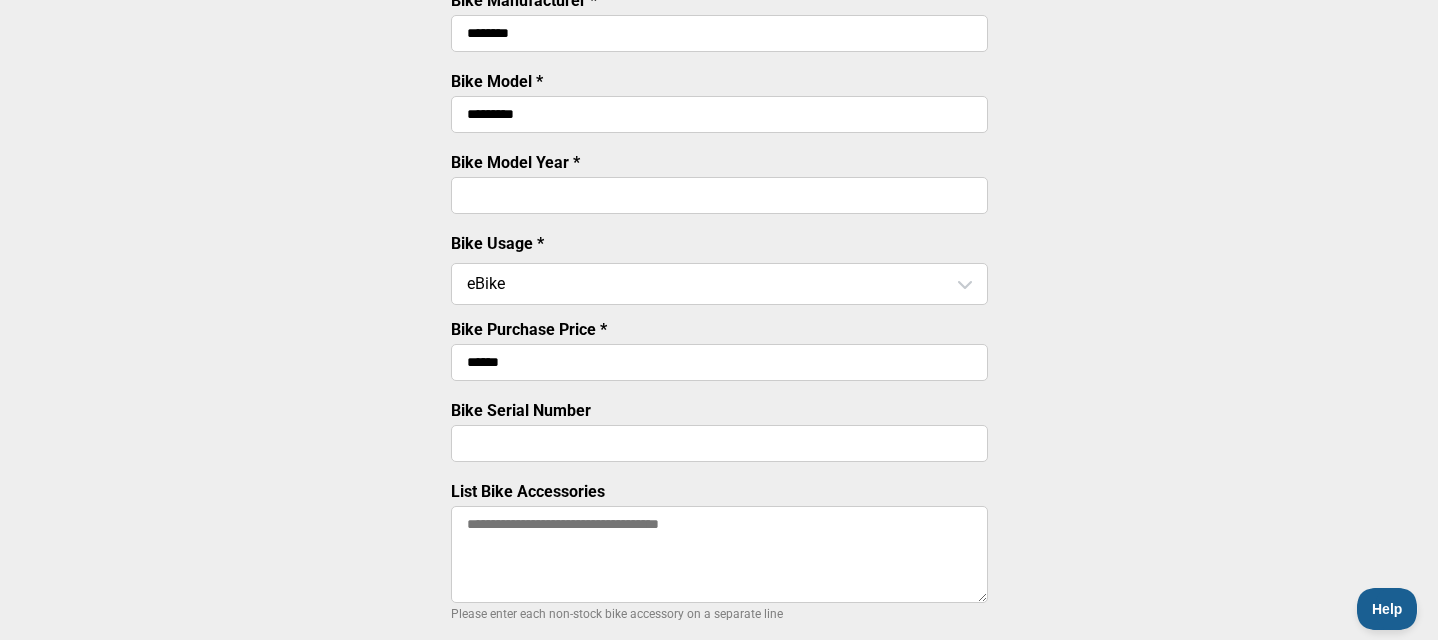 type on "******" 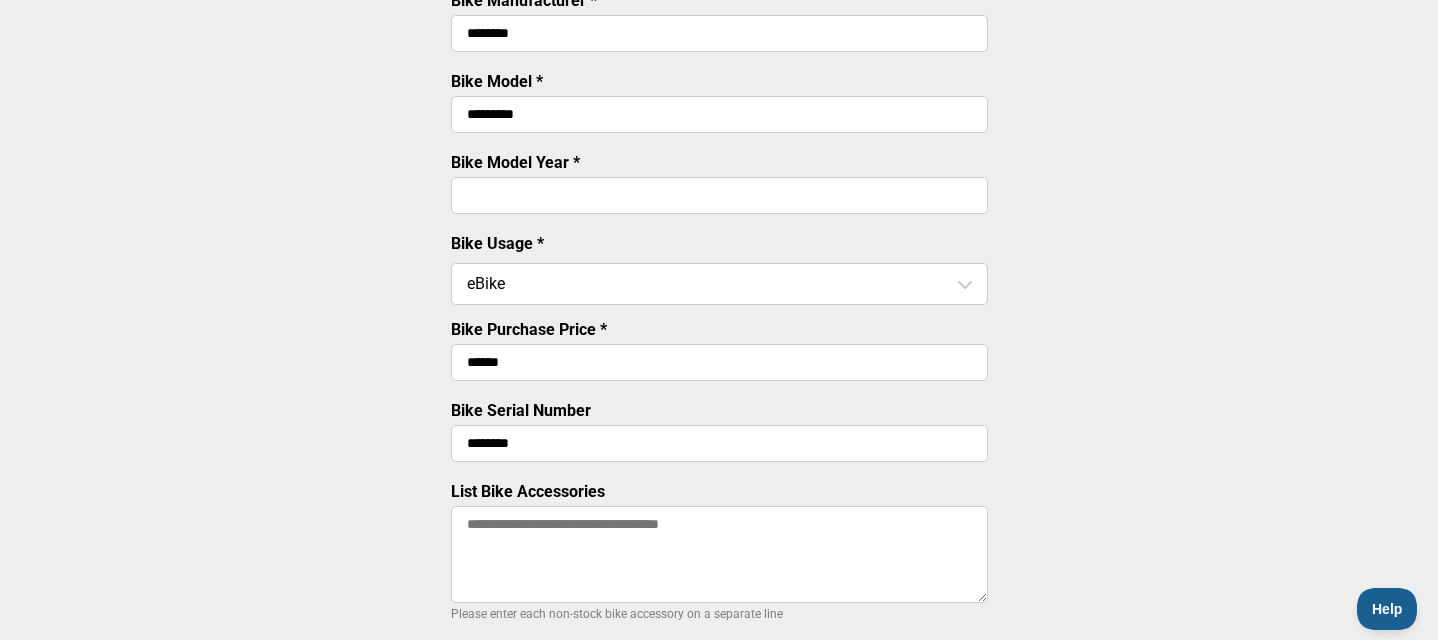 type on "********" 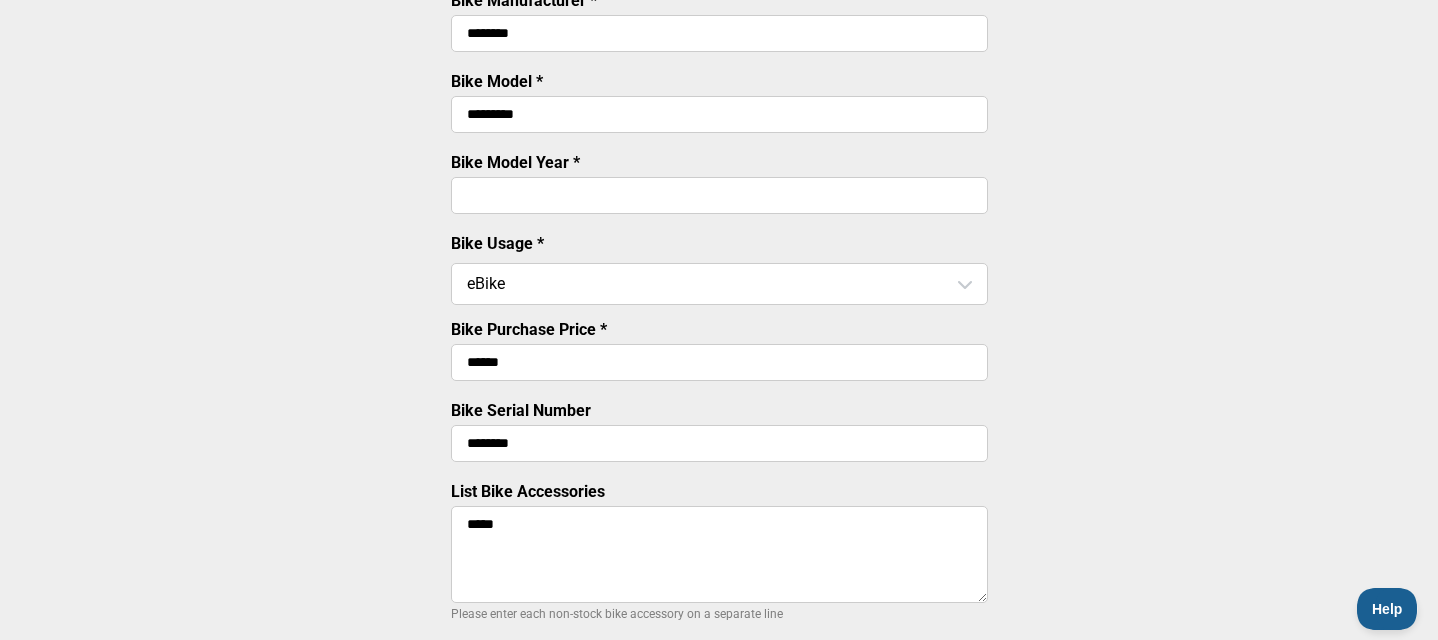 type on "****" 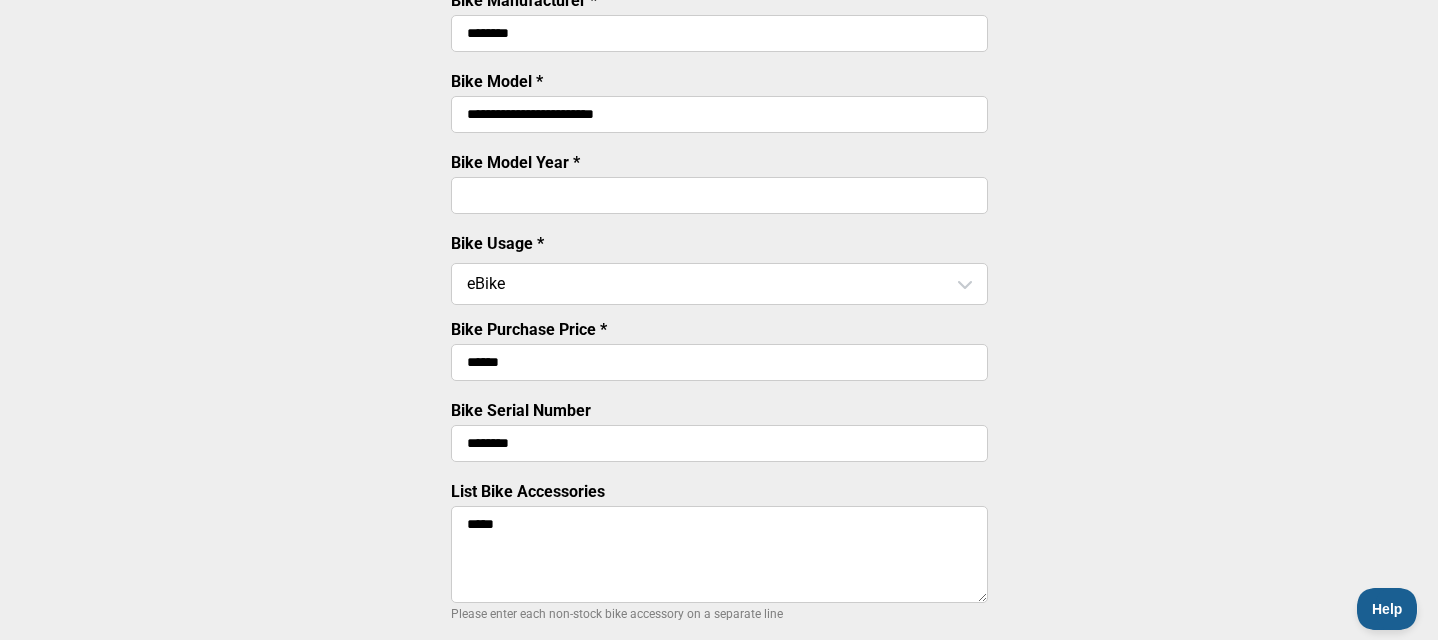 click on "**********" at bounding box center [719, 114] 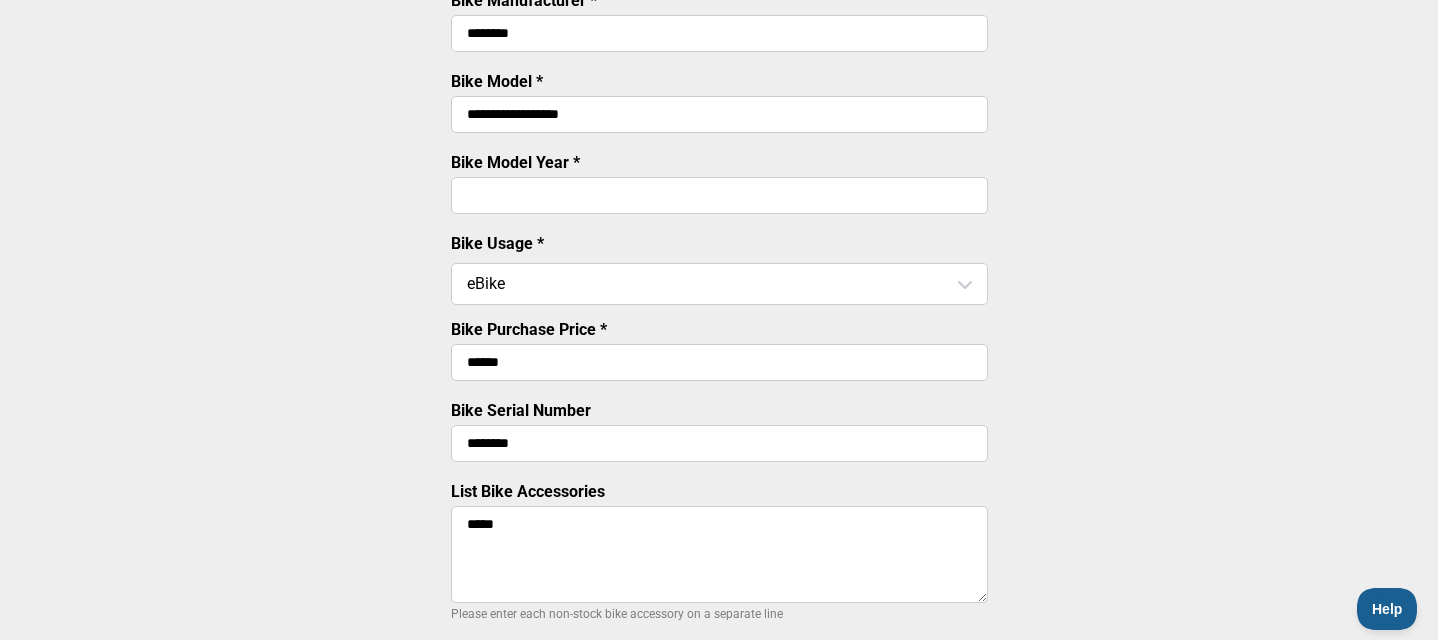 type on "**********" 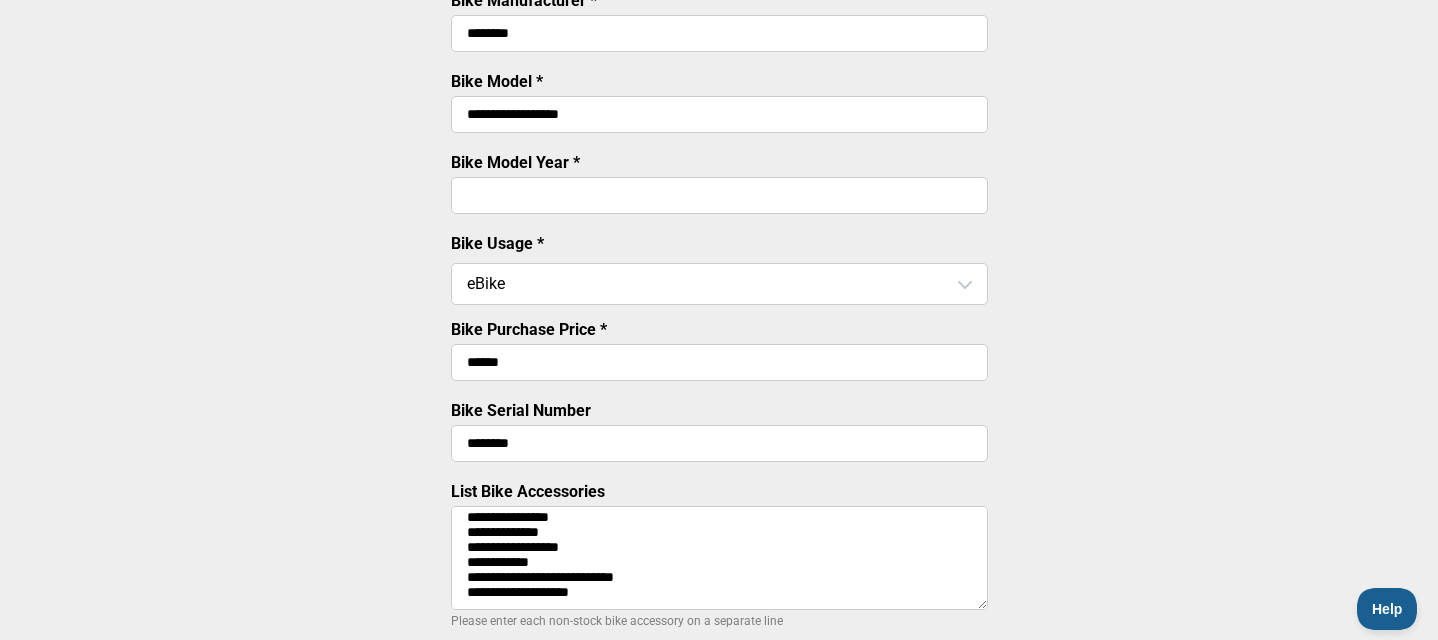 scroll, scrollTop: 49, scrollLeft: 0, axis: vertical 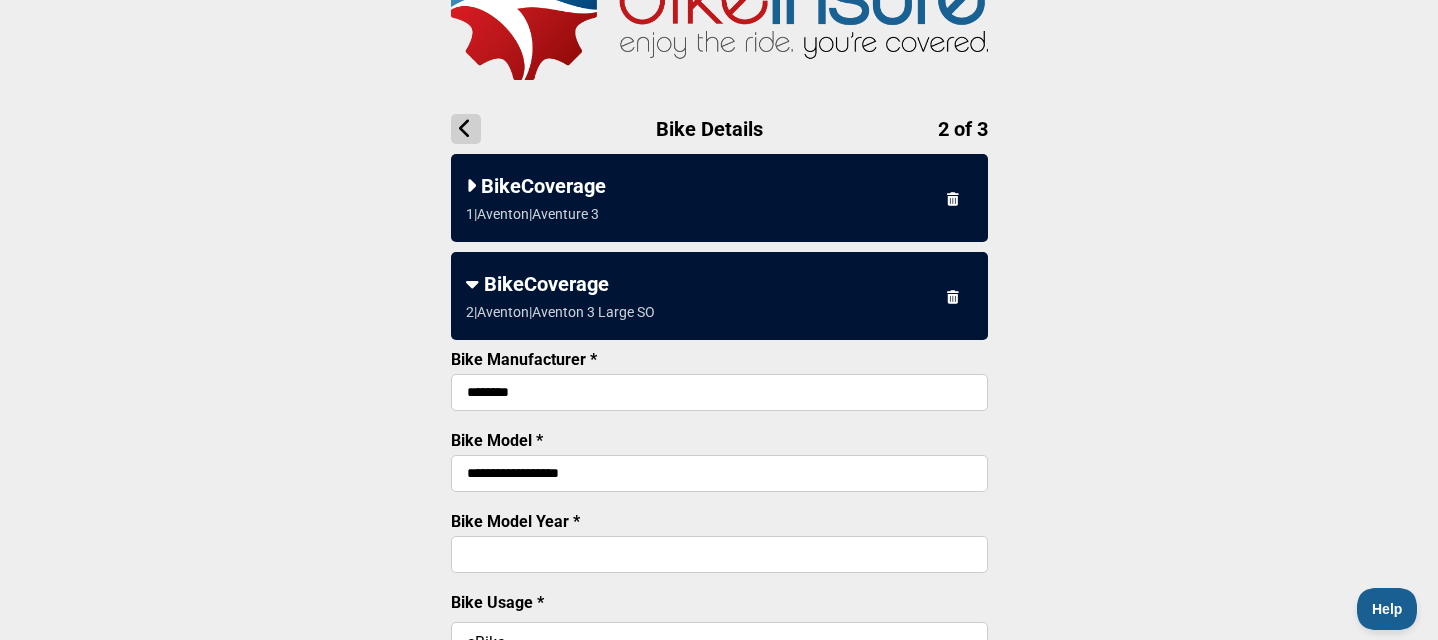type on "**********" 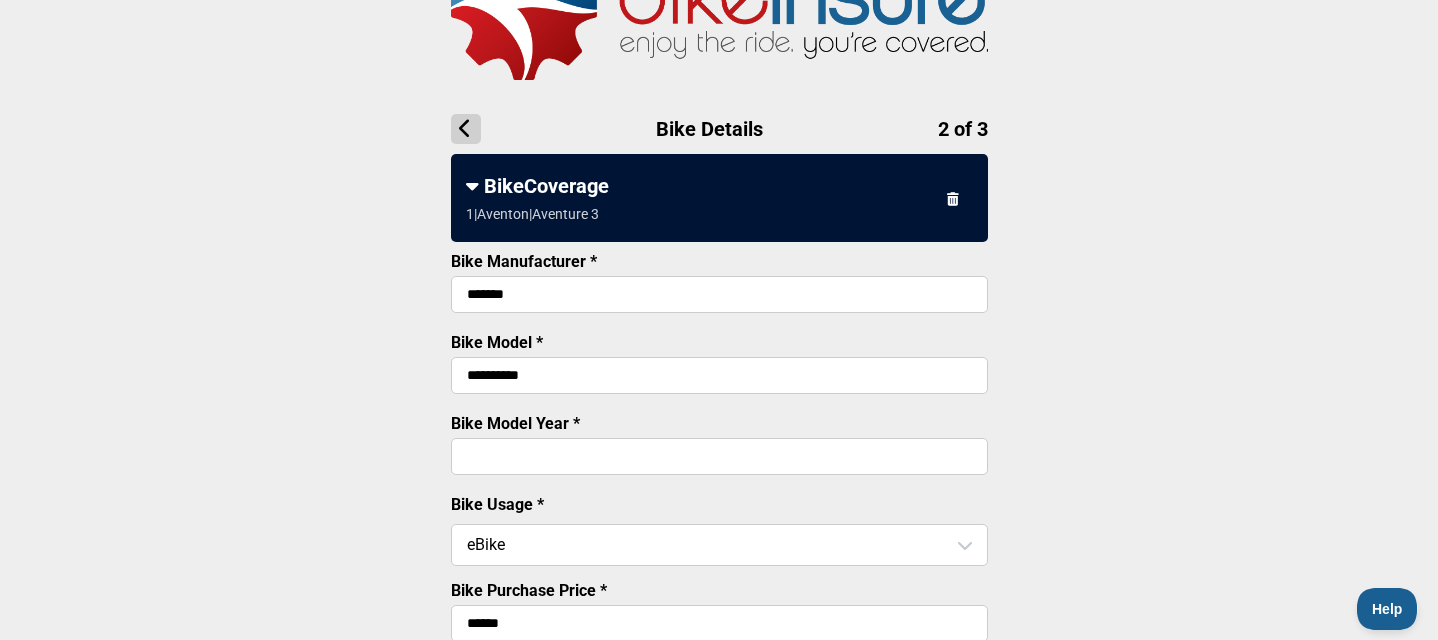 click on "**********" at bounding box center [719, 375] 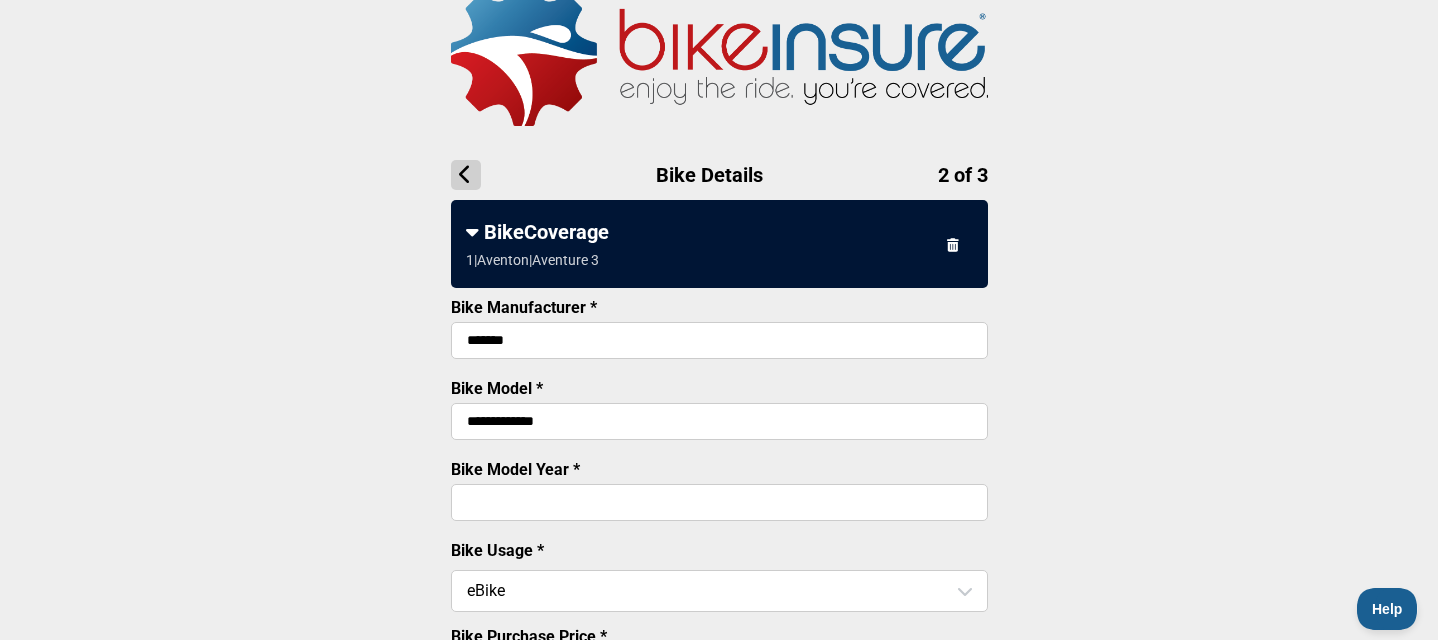 scroll, scrollTop: 38, scrollLeft: 0, axis: vertical 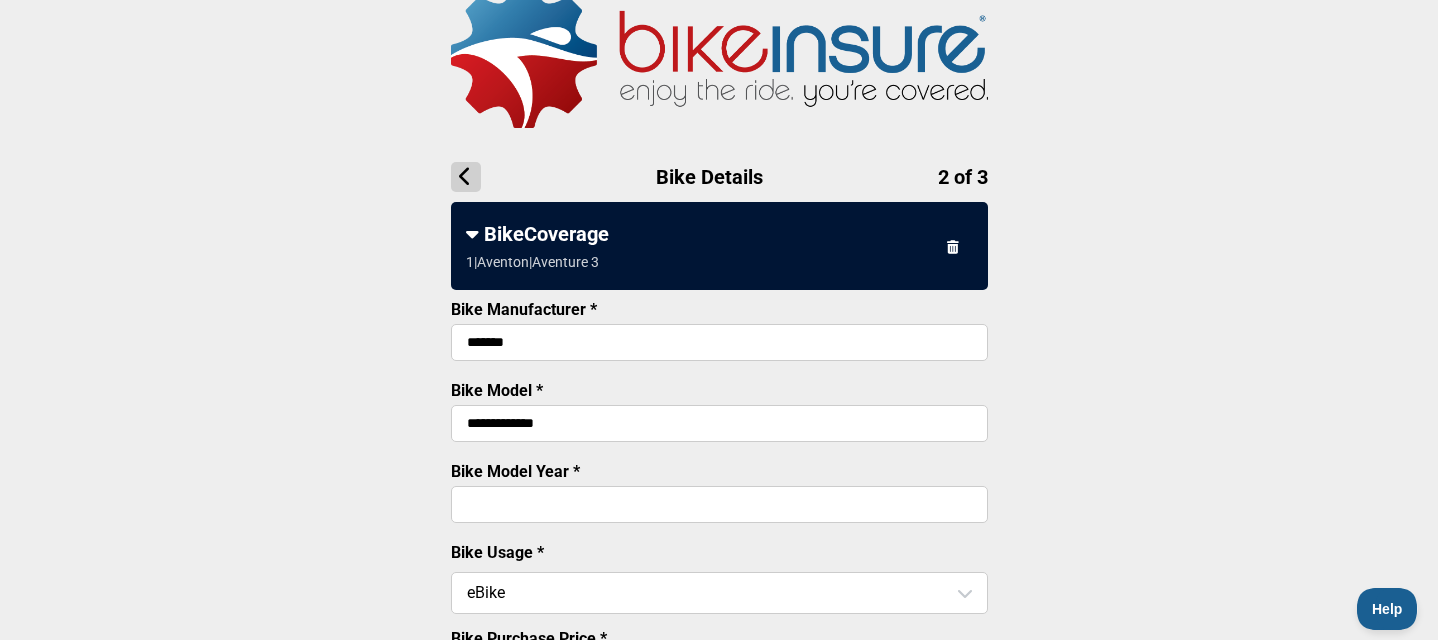 click on "**********" at bounding box center (719, 423) 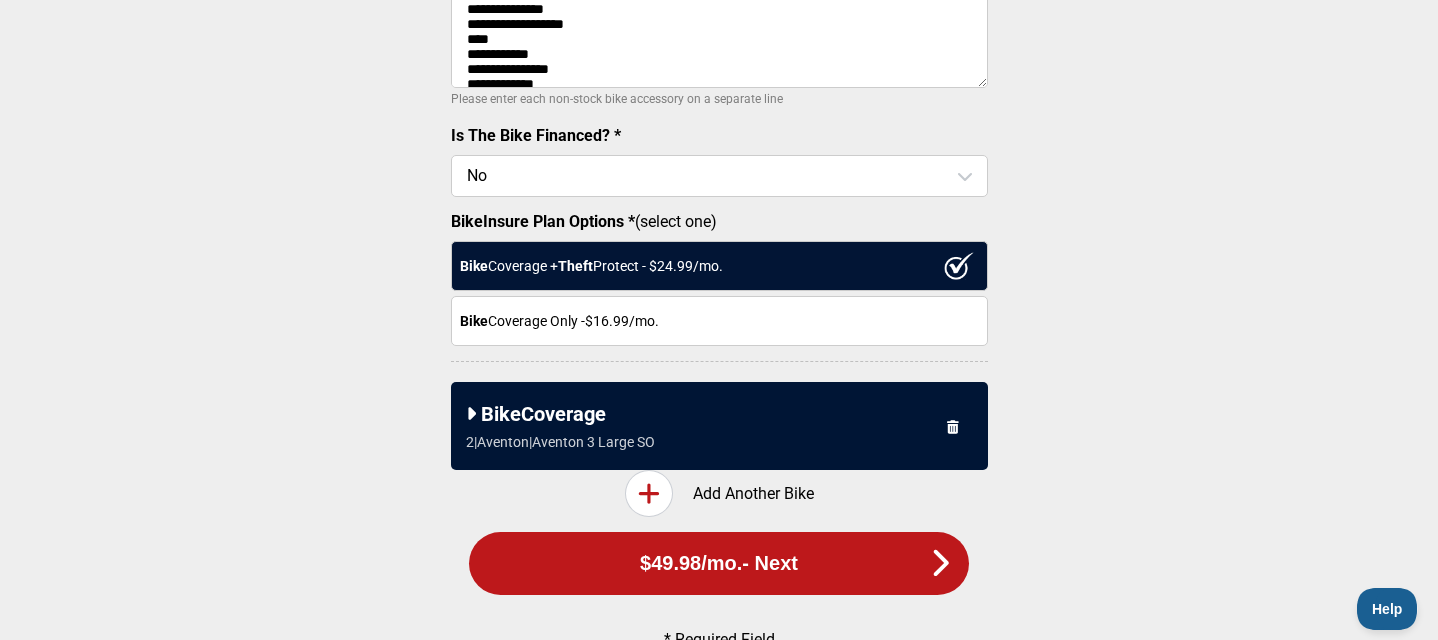 scroll, scrollTop: 867, scrollLeft: 0, axis: vertical 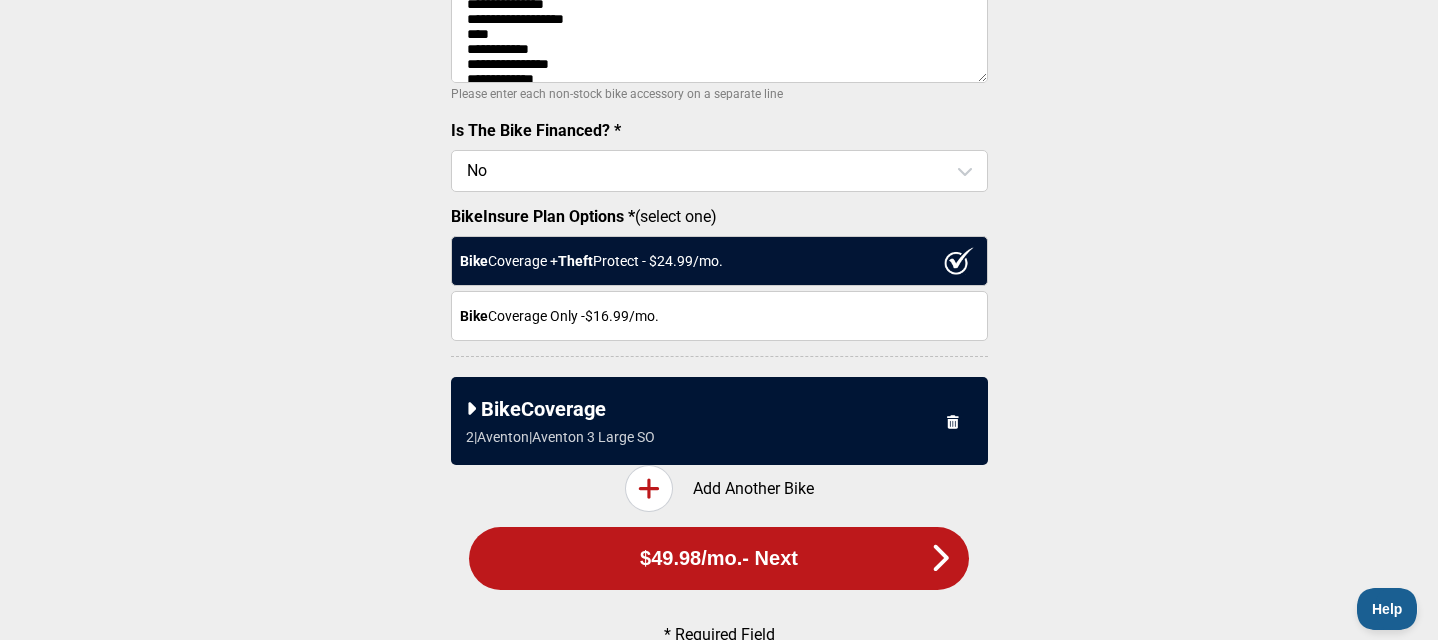 type on "**********" 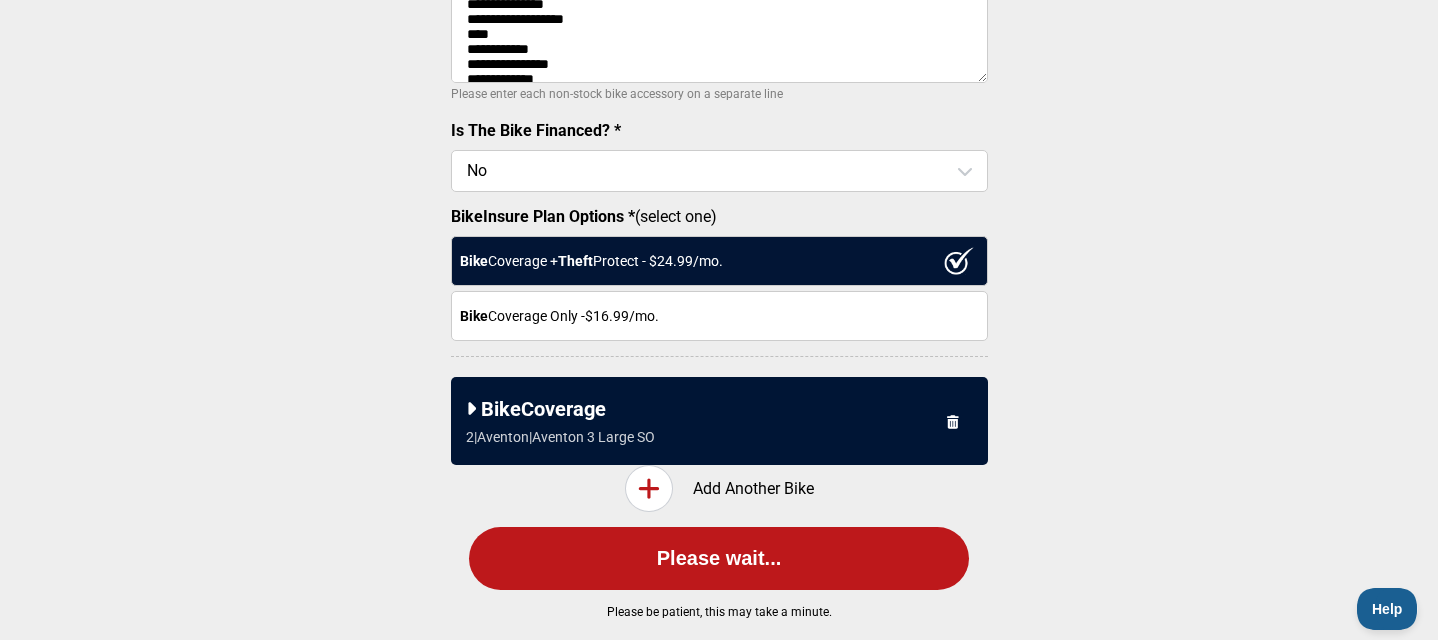 scroll, scrollTop: 0, scrollLeft: 0, axis: both 